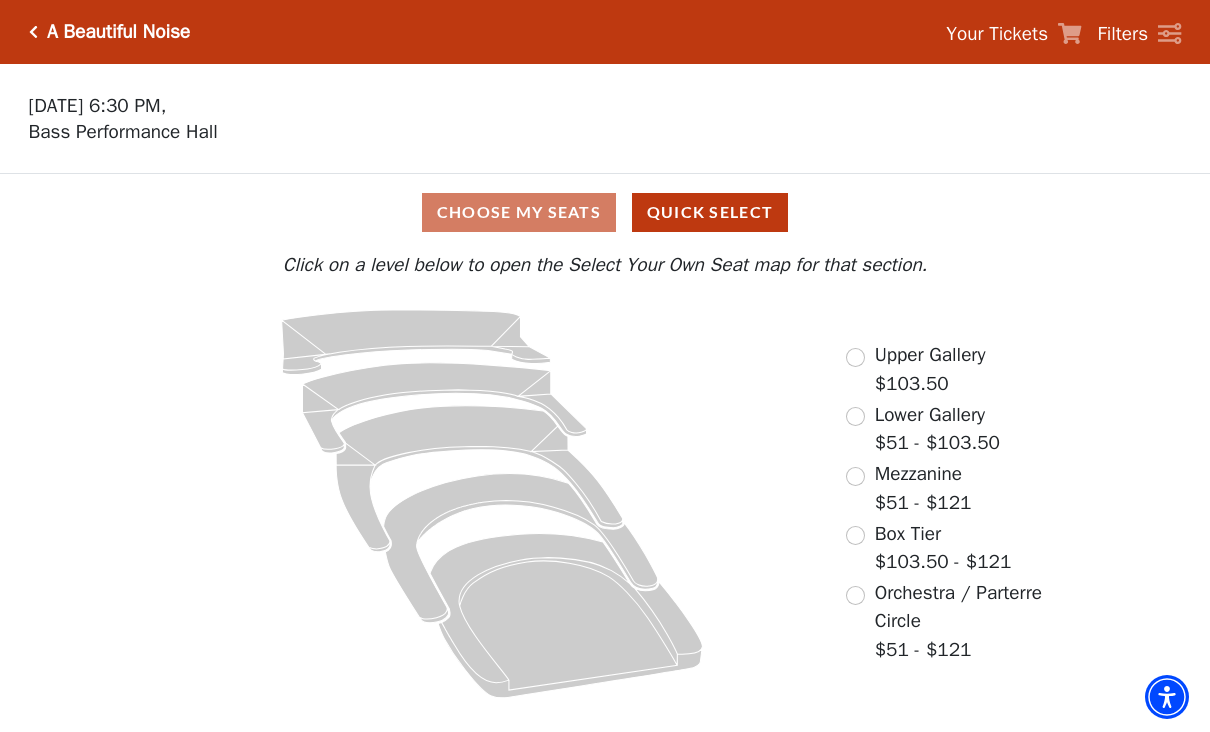 scroll, scrollTop: 0, scrollLeft: 0, axis: both 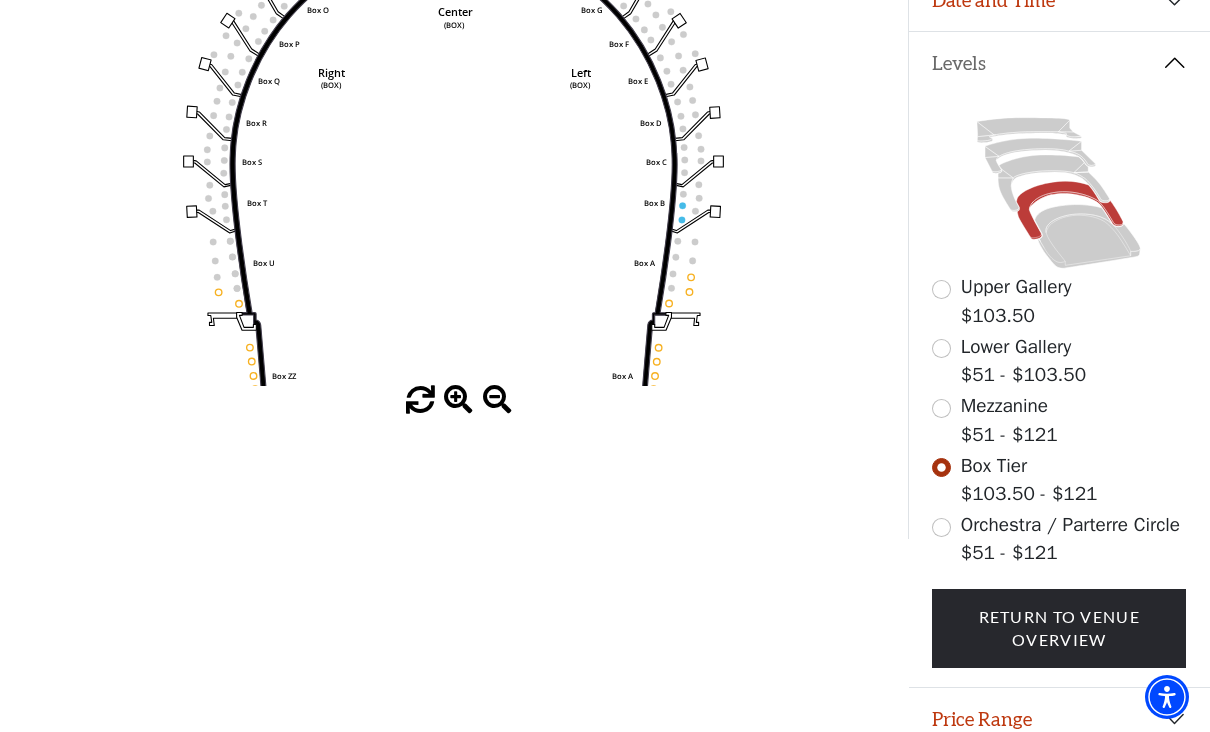 click at bounding box center [941, 527] 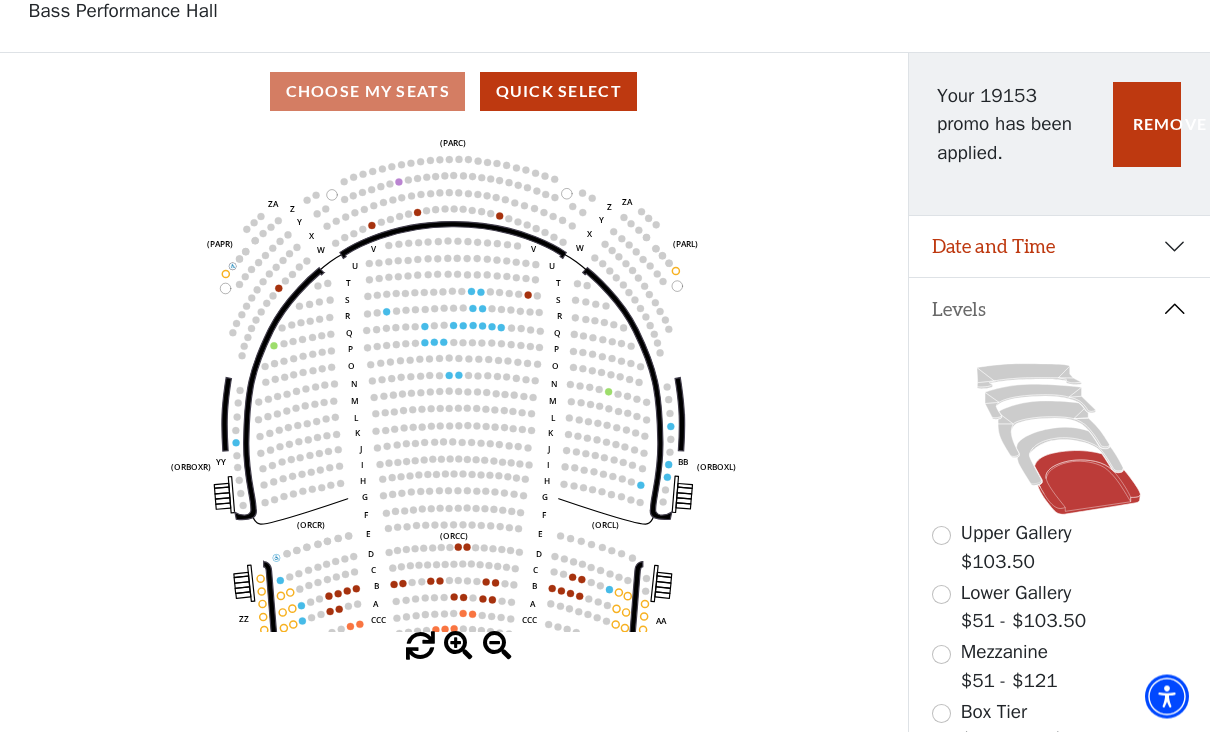 scroll, scrollTop: 101, scrollLeft: 0, axis: vertical 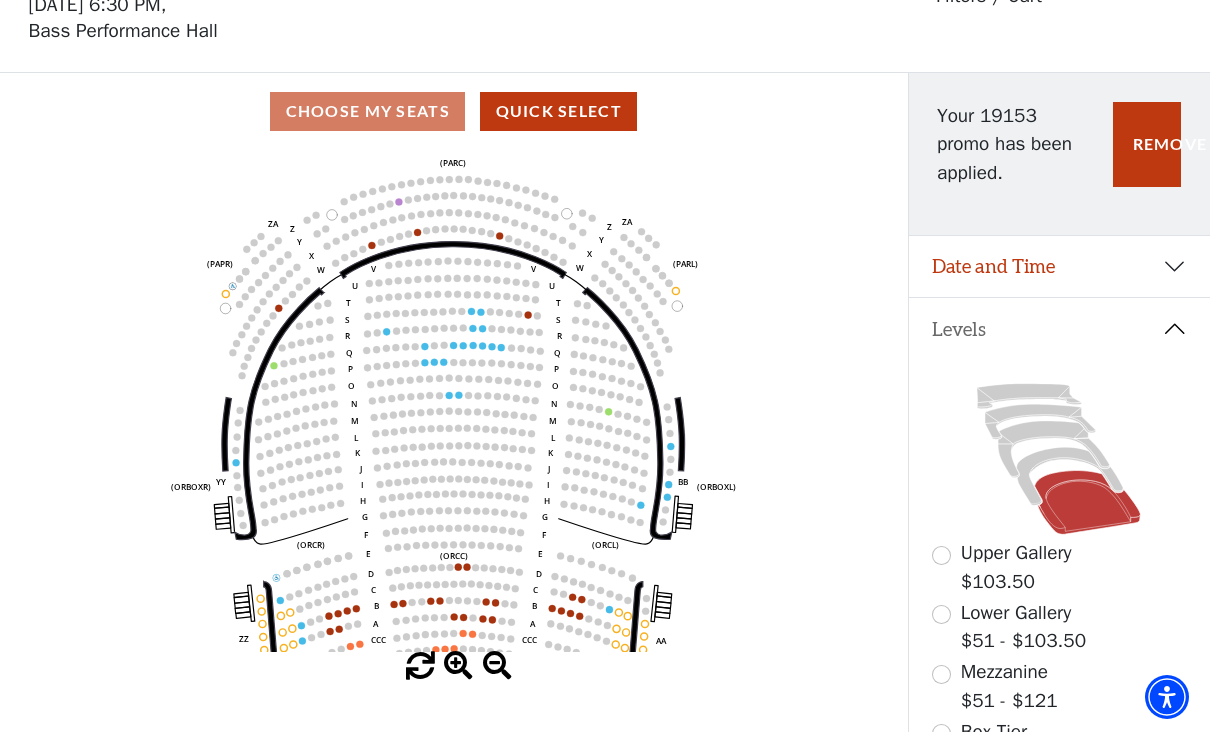 click on "Date and Time" at bounding box center (1060, 267) 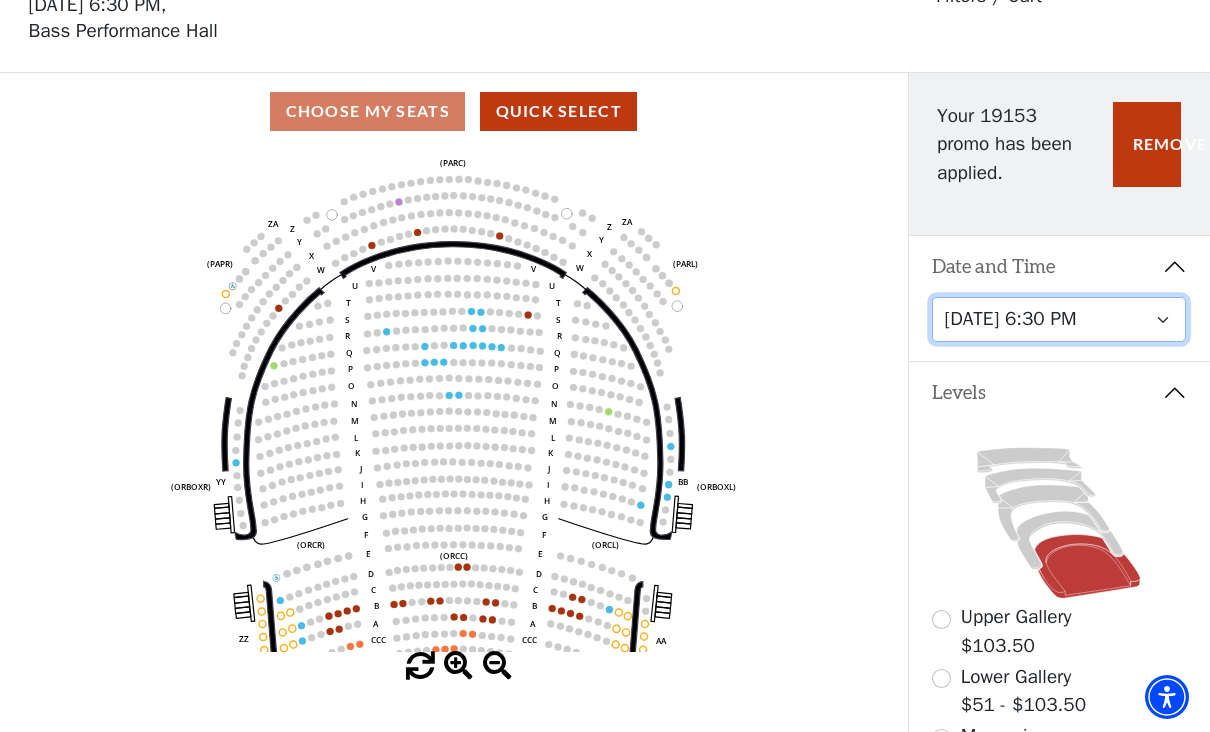 click on "Tuesday, October 28 at 7:30 PM Wednesday, October 29 at 7:30 PM Thursday, October 30 at 7:30 PM Friday, October 31 at 7:30 PM Saturday, November 1 at 1:30 PM Saturday, November 1 at 7:30 PM Sunday, November 2 at 1:30 PM Sunday, November 2 at 6:30 PM" at bounding box center [1059, 319] 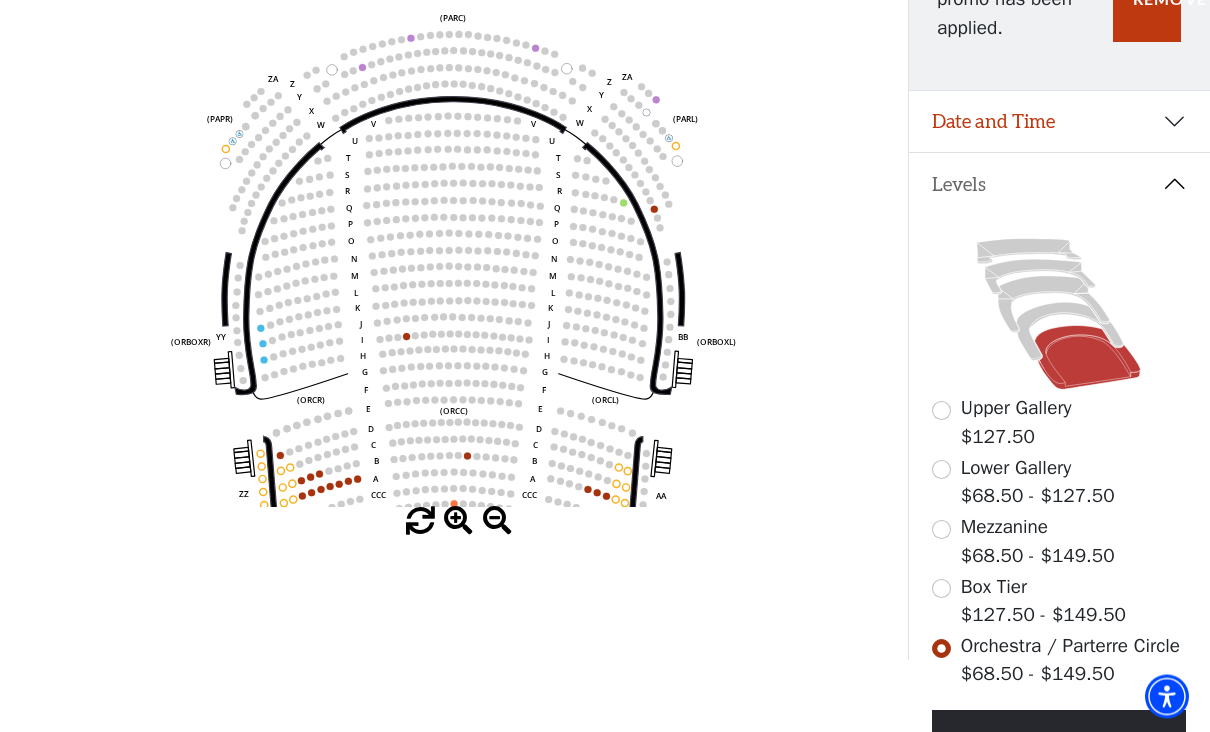 scroll, scrollTop: 246, scrollLeft: 0, axis: vertical 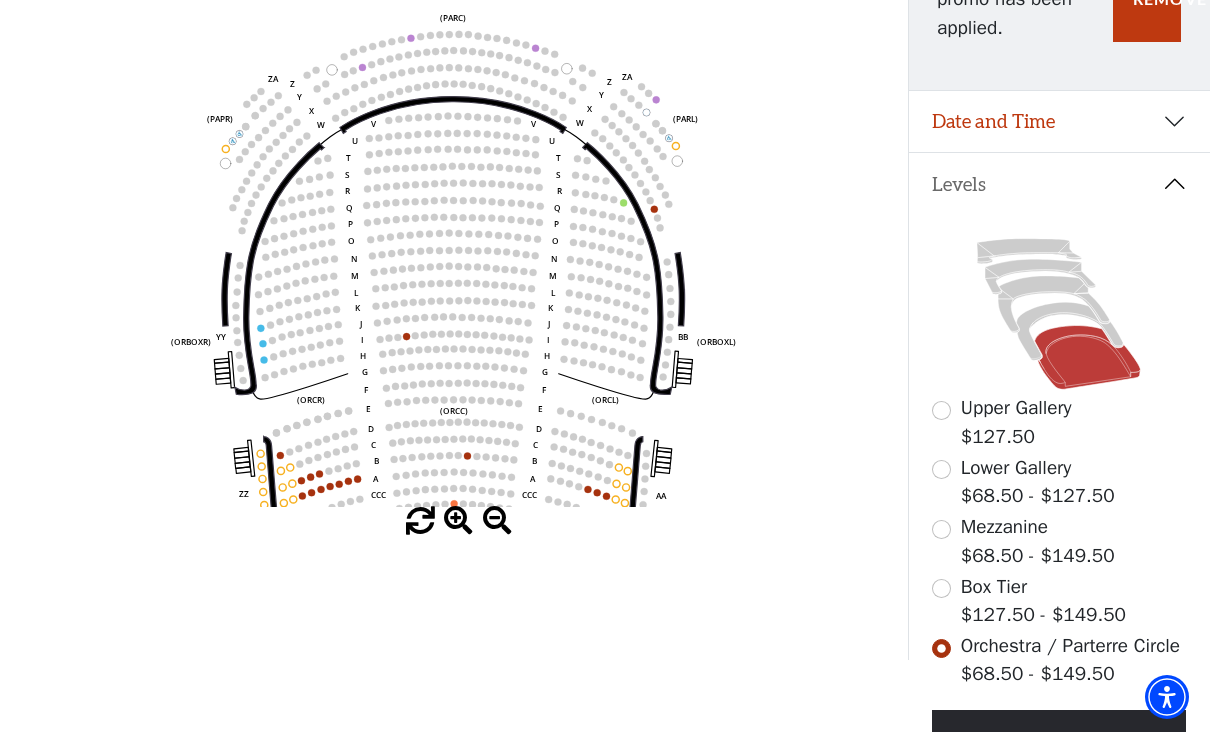 click at bounding box center [458, 521] 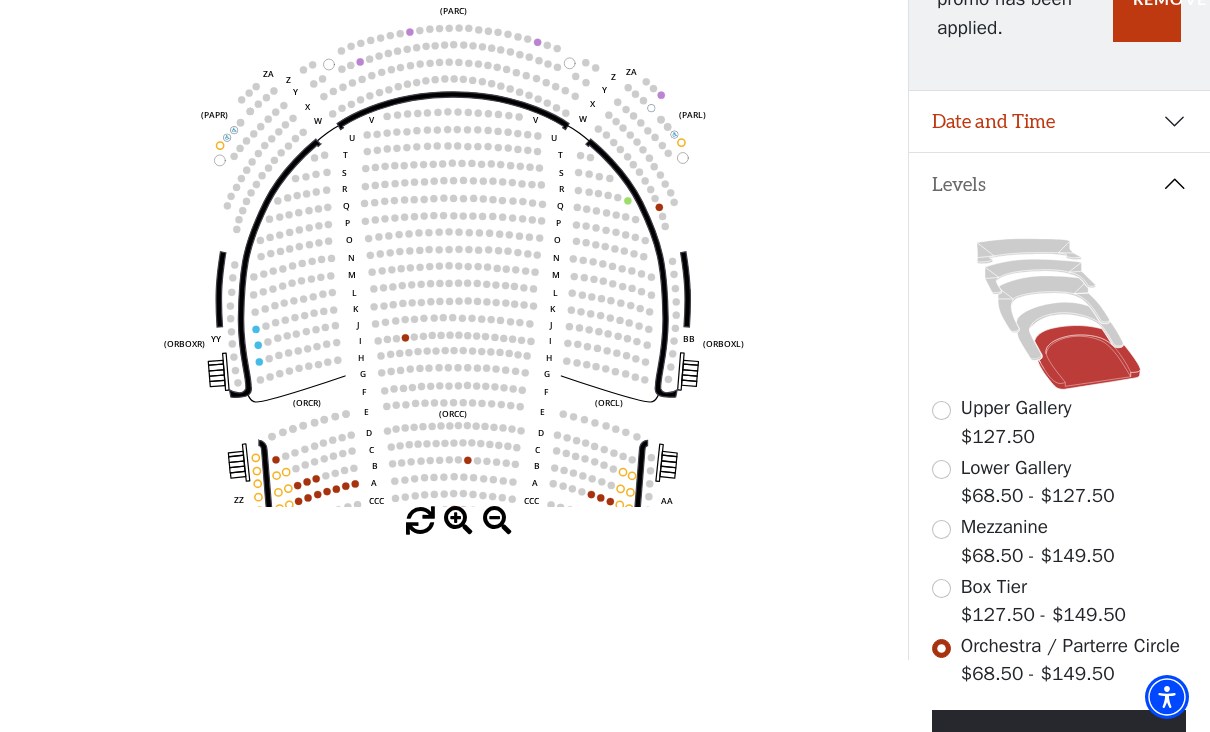 click at bounding box center (458, 521) 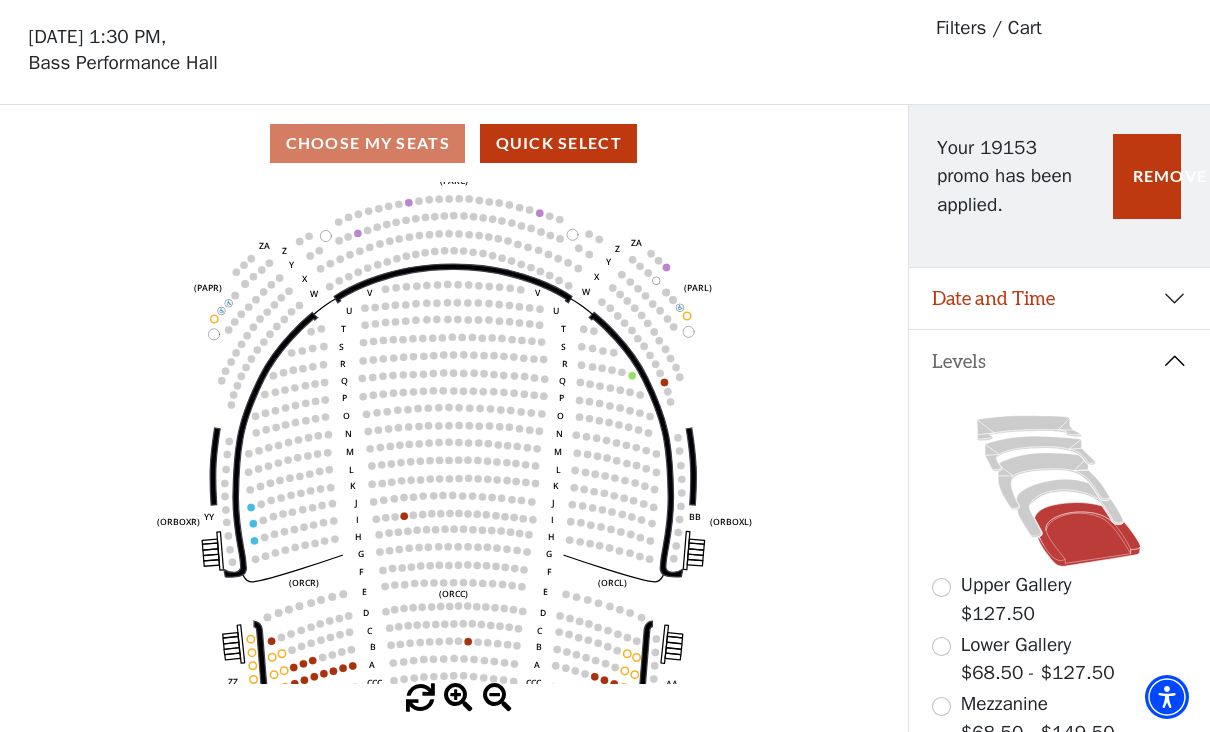 scroll, scrollTop: 51, scrollLeft: 0, axis: vertical 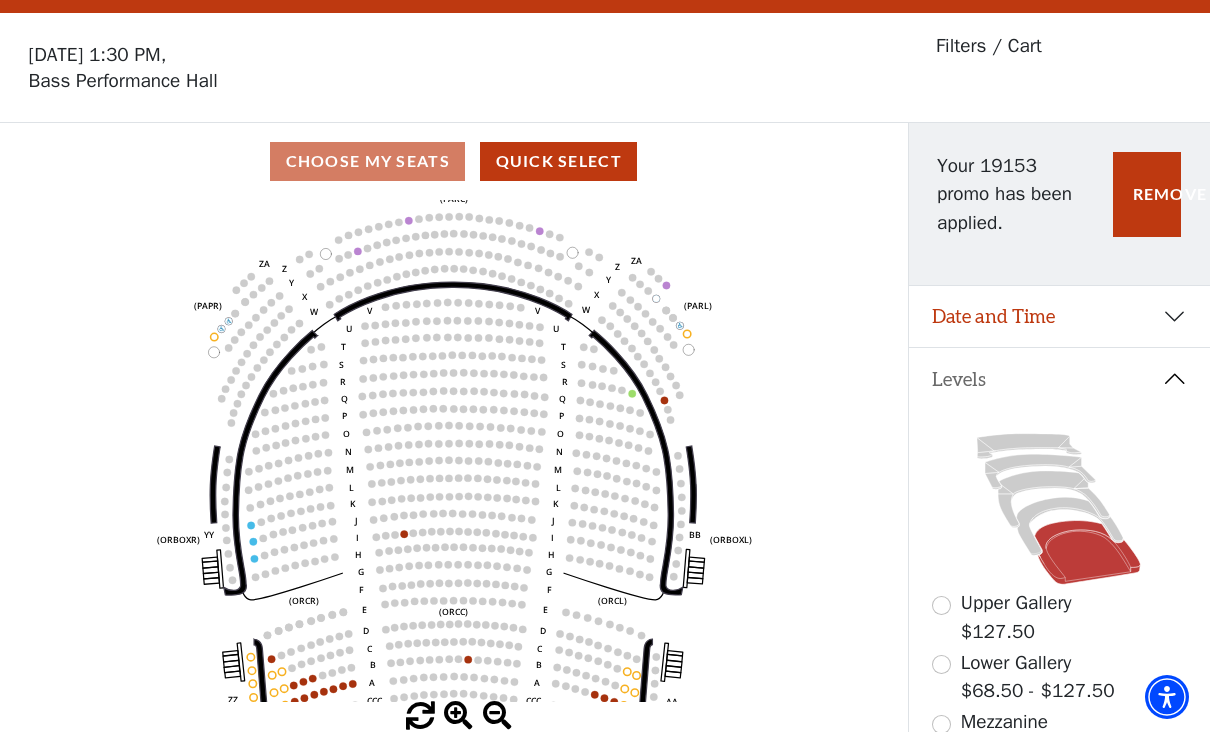 click on "Date and Time" at bounding box center (1060, 317) 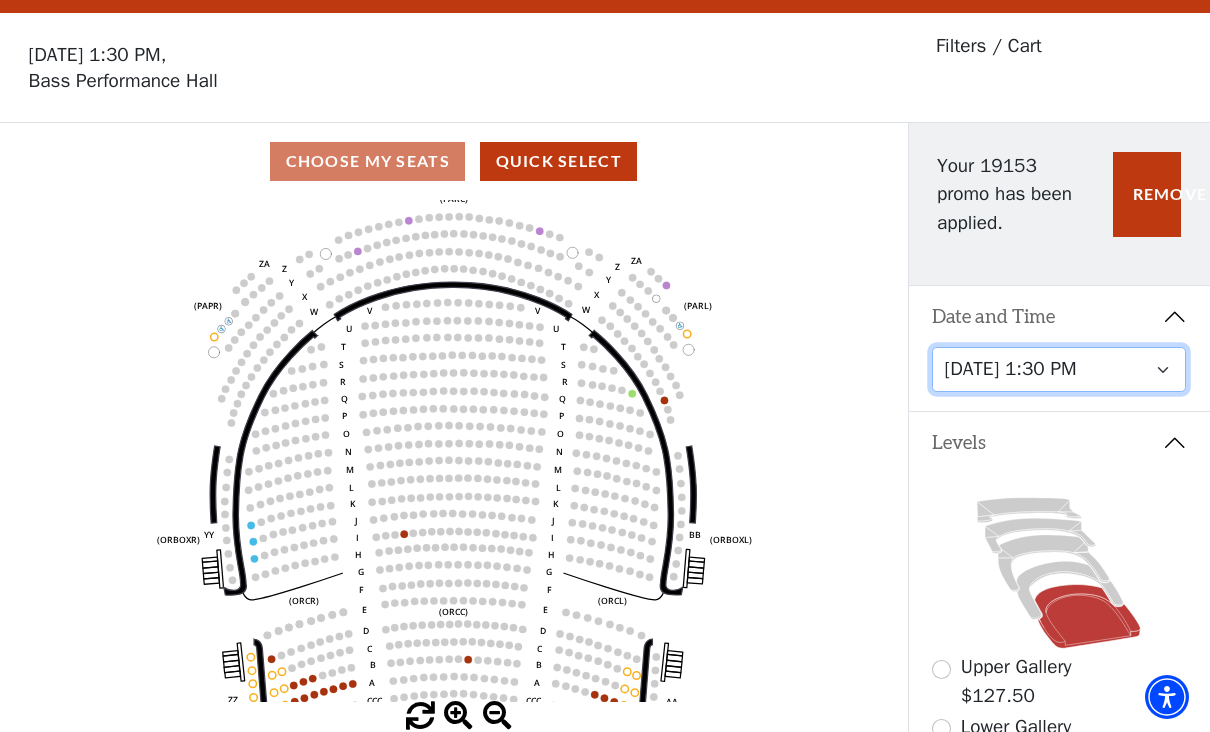 click on "Tuesday, October 28 at 7:30 PM Wednesday, October 29 at 7:30 PM Thursday, October 30 at 7:30 PM Friday, October 31 at 7:30 PM Saturday, November 1 at 1:30 PM Saturday, November 1 at 7:30 PM Sunday, November 2 at 1:30 PM Sunday, November 2 at 6:30 PM" at bounding box center [1059, 369] 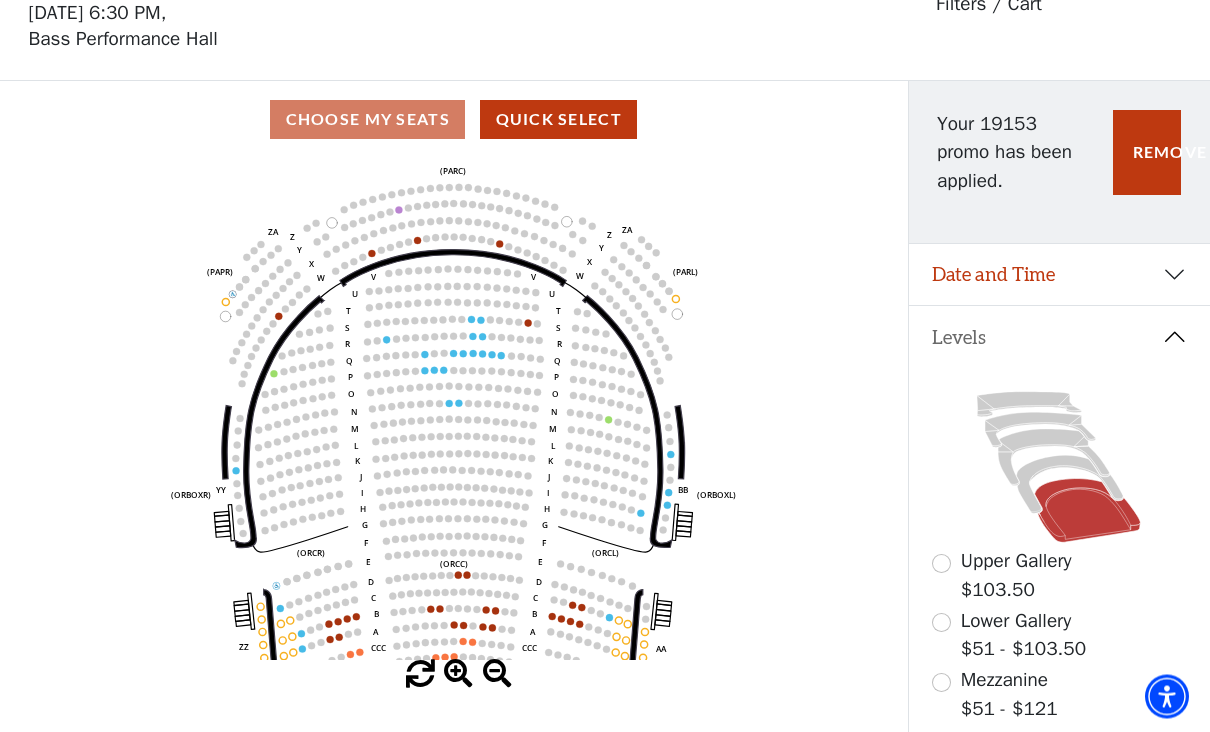 scroll, scrollTop: 93, scrollLeft: 0, axis: vertical 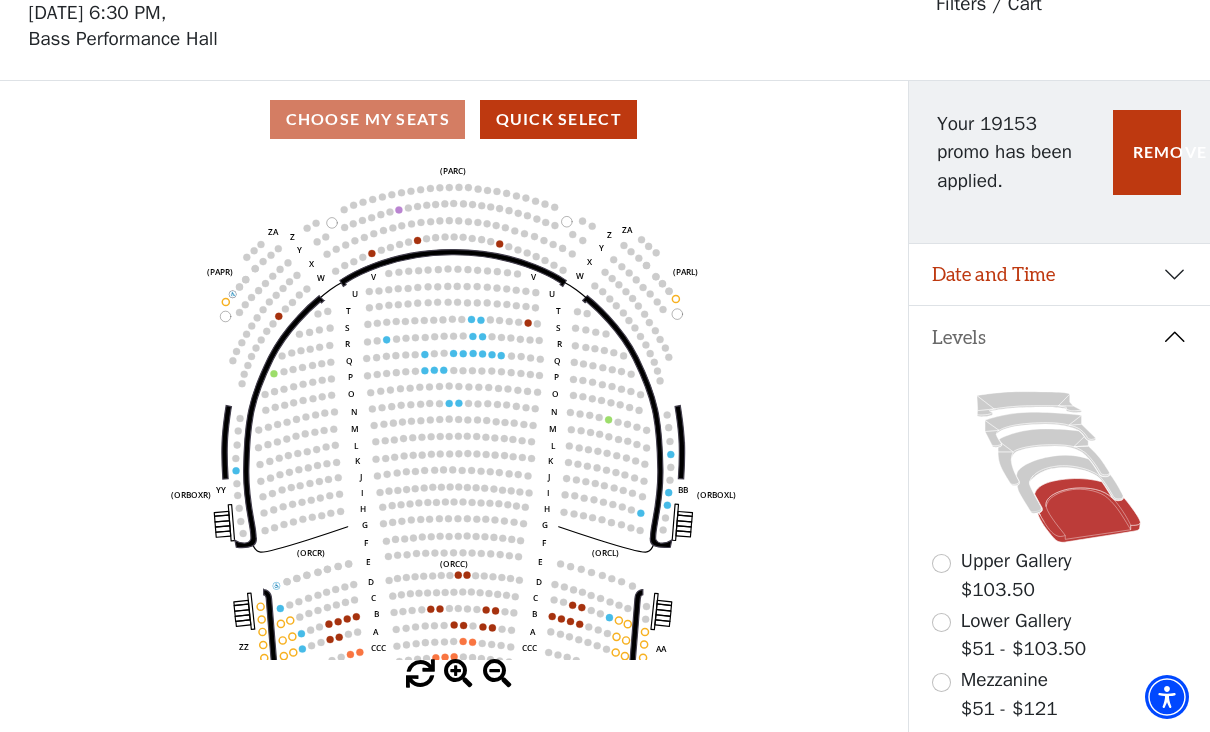 click on "Date and Time" at bounding box center [1060, 275] 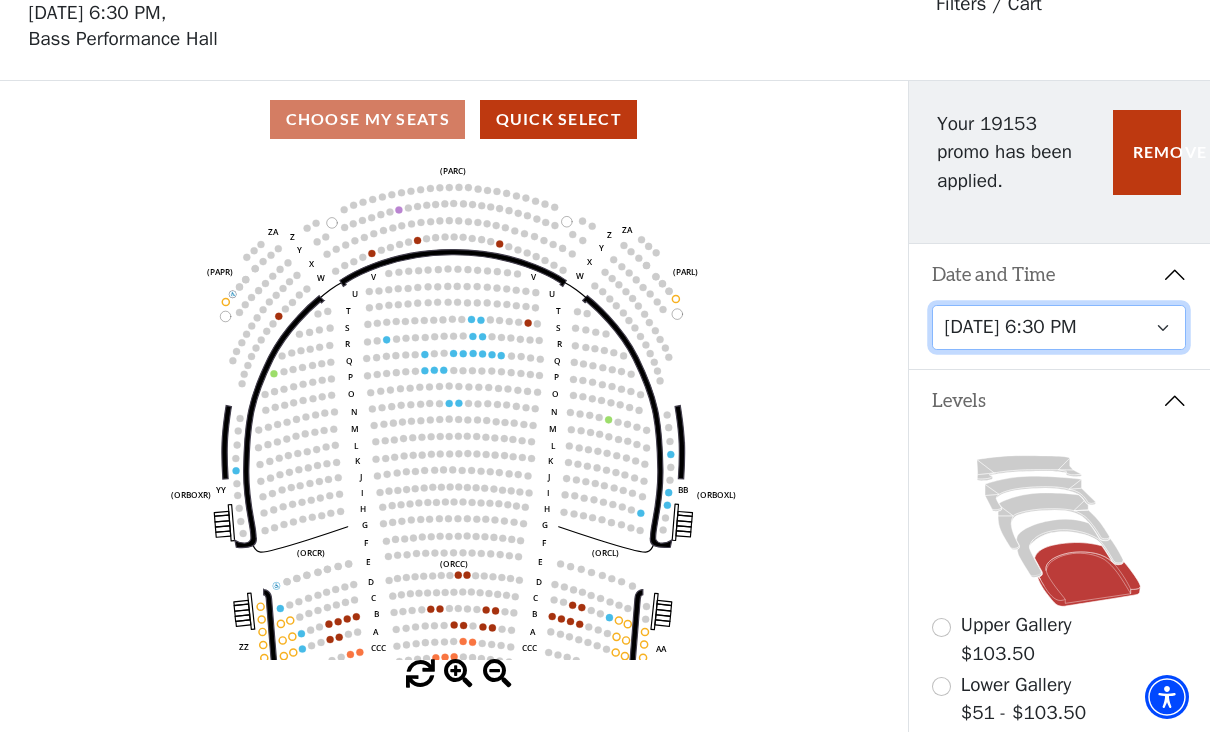 click on "Tuesday, October 28 at 7:30 PM Wednesday, October 29 at 7:30 PM Thursday, October 30 at 7:30 PM Friday, October 31 at 7:30 PM Saturday, November 1 at 1:30 PM Saturday, November 1 at 7:30 PM Sunday, November 2 at 1:30 PM Sunday, November 2 at 6:30 PM" at bounding box center (1059, 327) 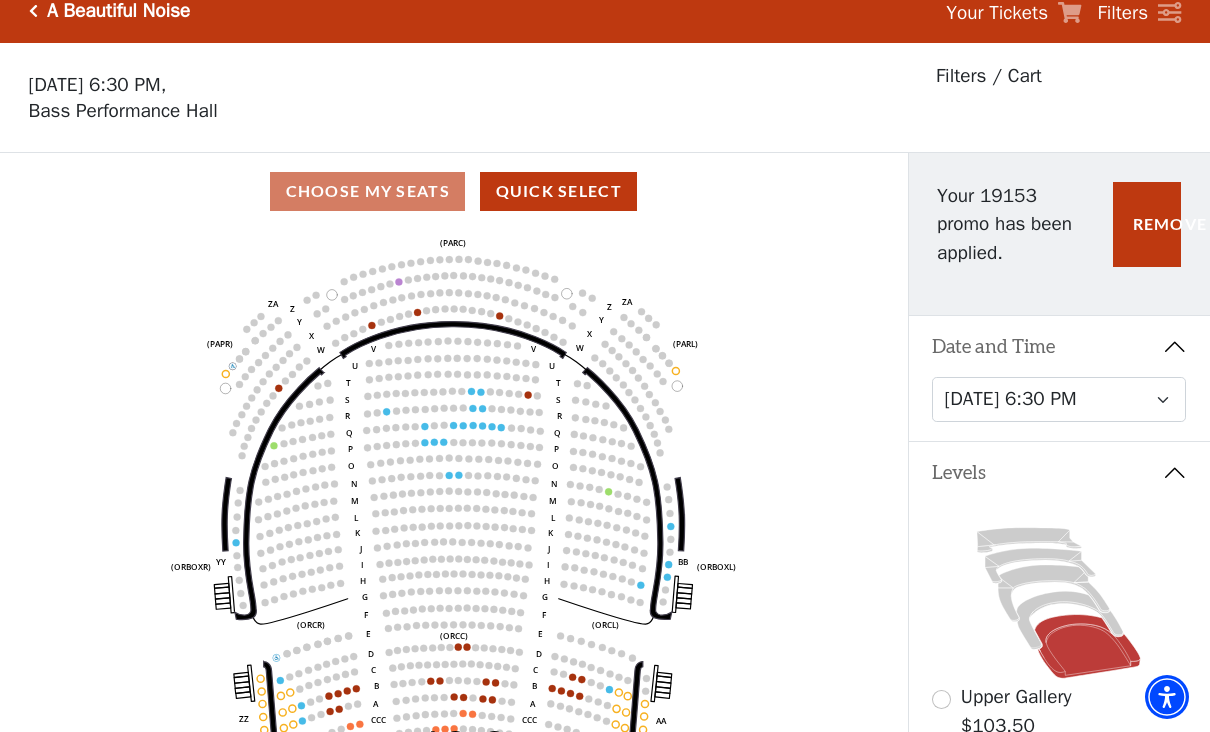 click on "*{
pointer-events: fill;
}
A Beautiful Noise   Your Tickets       Filters     Choose Your Own Seats
Sunday, November 2 at 6:30 PM,
Bass Performance Hall
Filters / Cart
Current Level   Orchestra / Parterre Circle" 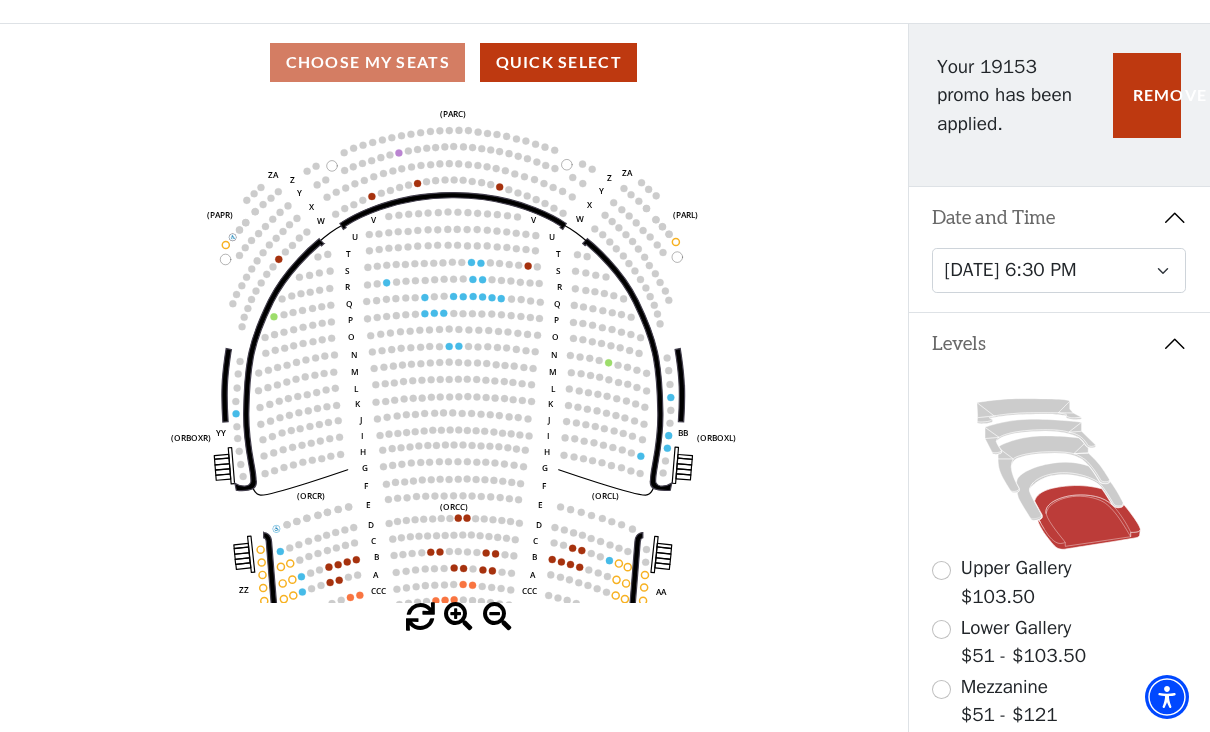 scroll, scrollTop: 144, scrollLeft: 10, axis: both 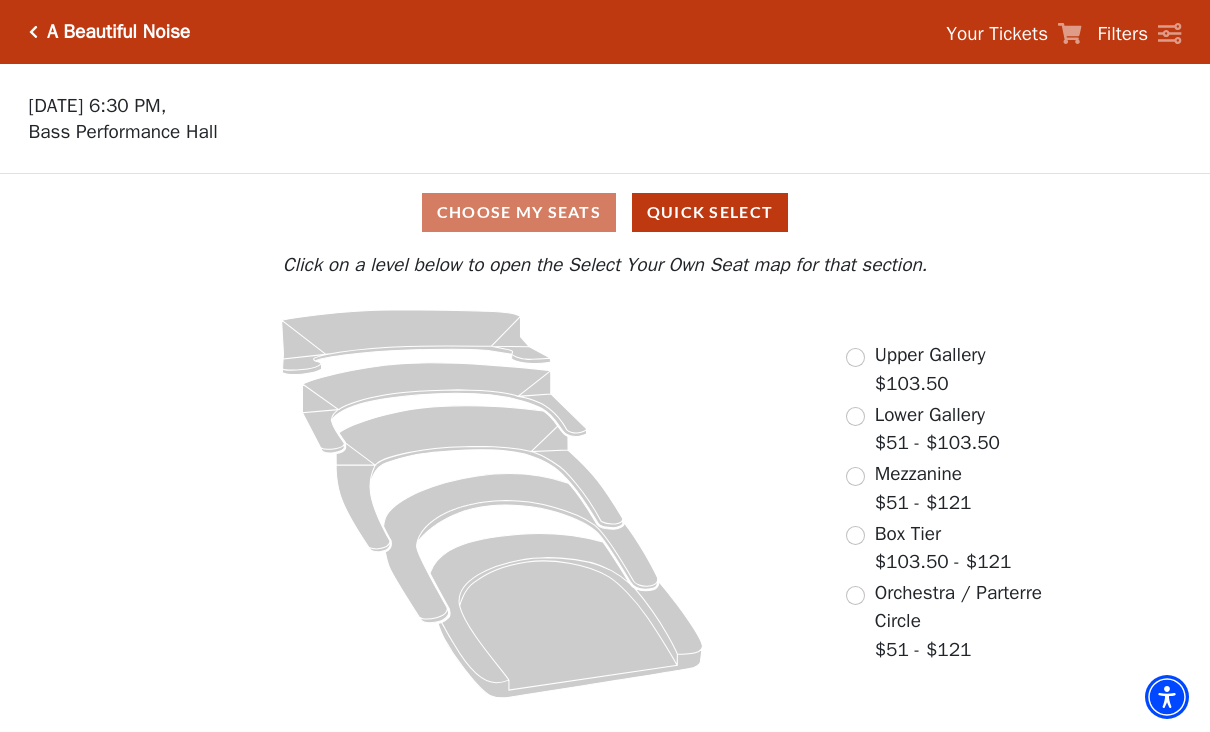 click at bounding box center (855, 595) 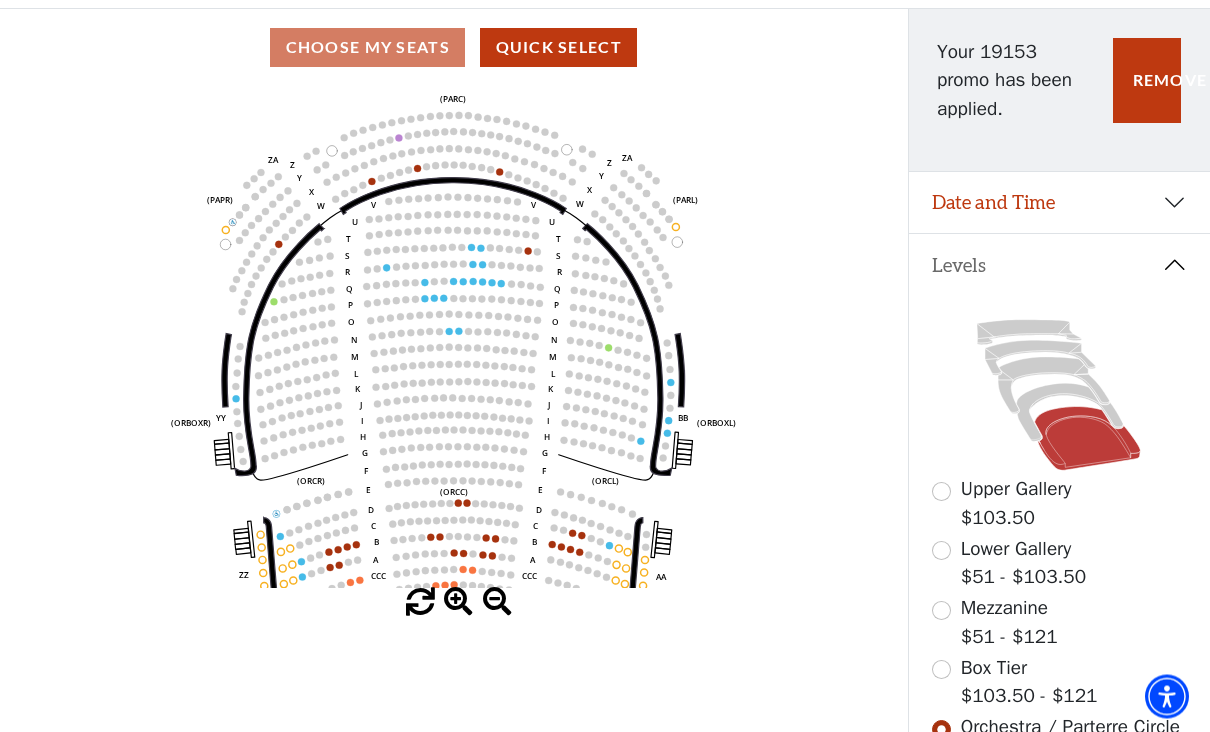 scroll, scrollTop: 165, scrollLeft: 0, axis: vertical 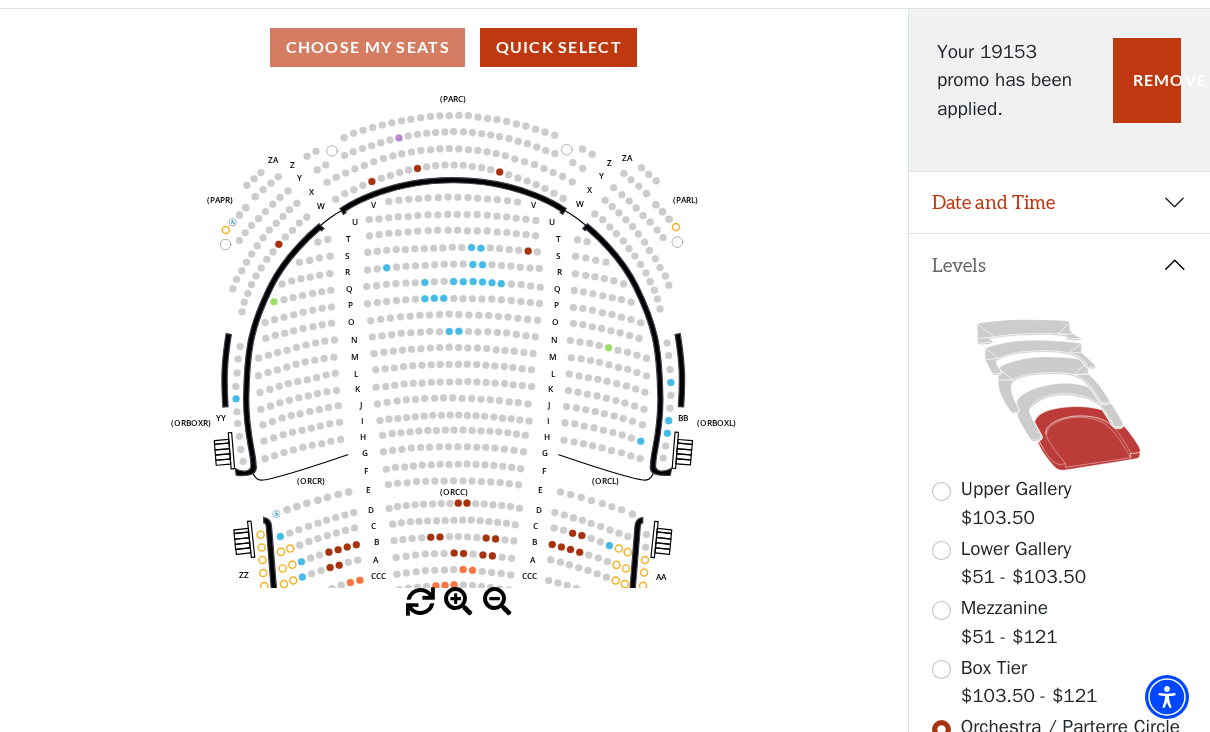 click on "Choose My Seats
Quick Select" at bounding box center [454, 47] 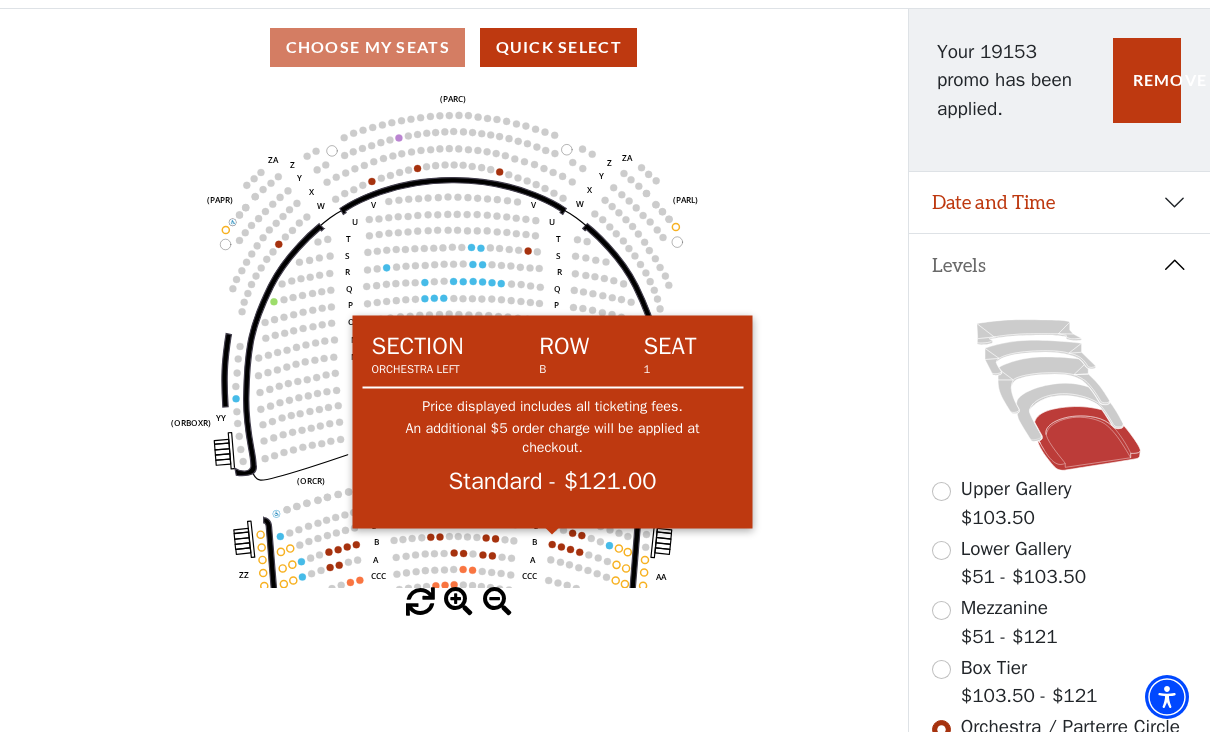 click 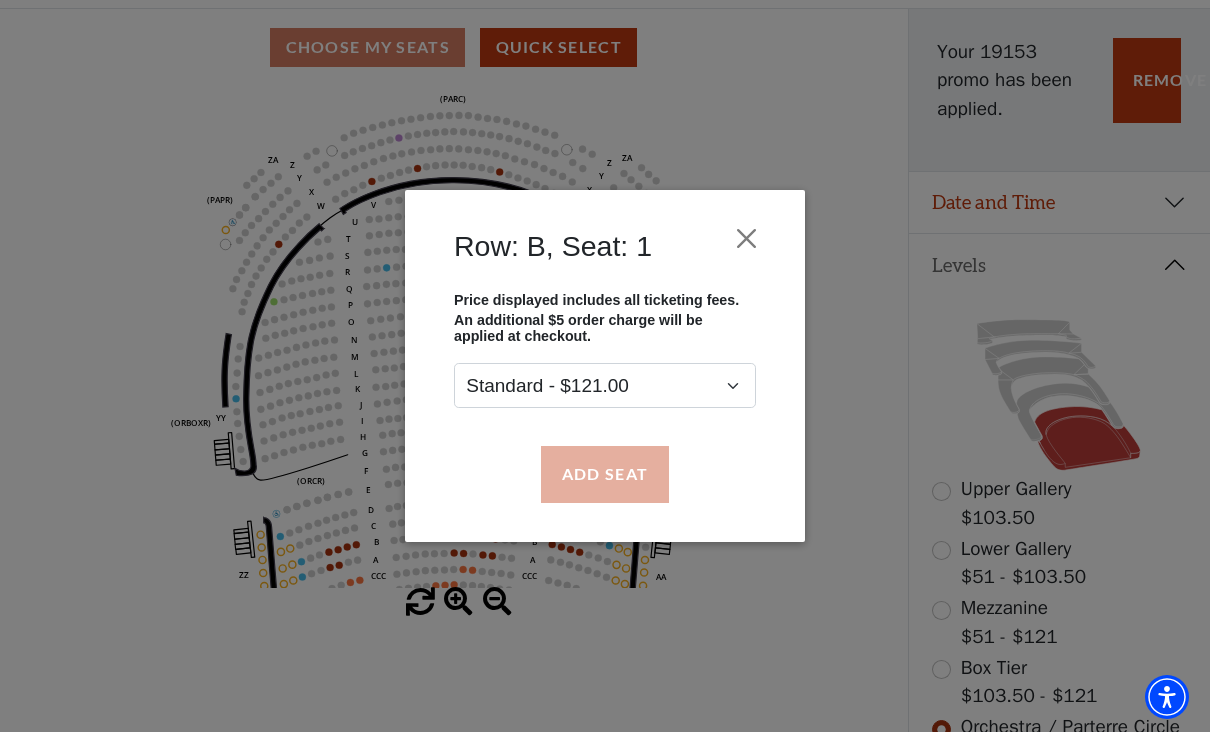 click on "Add Seat" at bounding box center (605, 474) 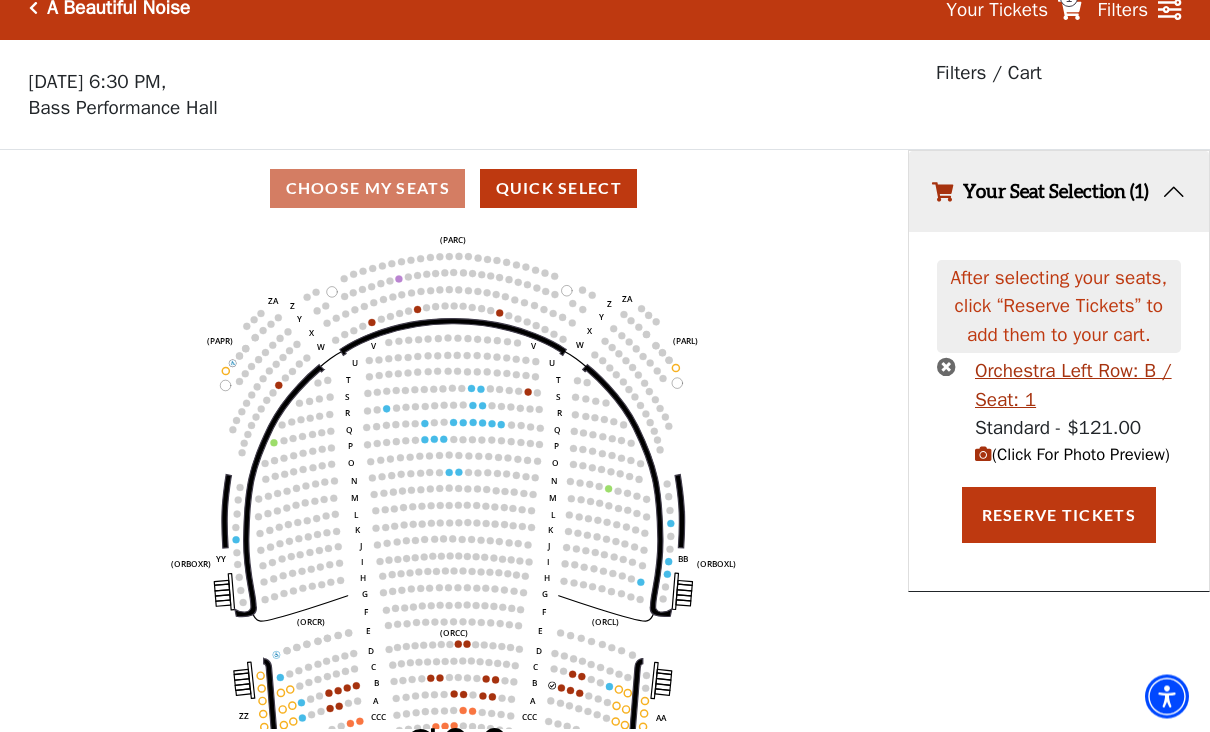 scroll, scrollTop: 44, scrollLeft: 0, axis: vertical 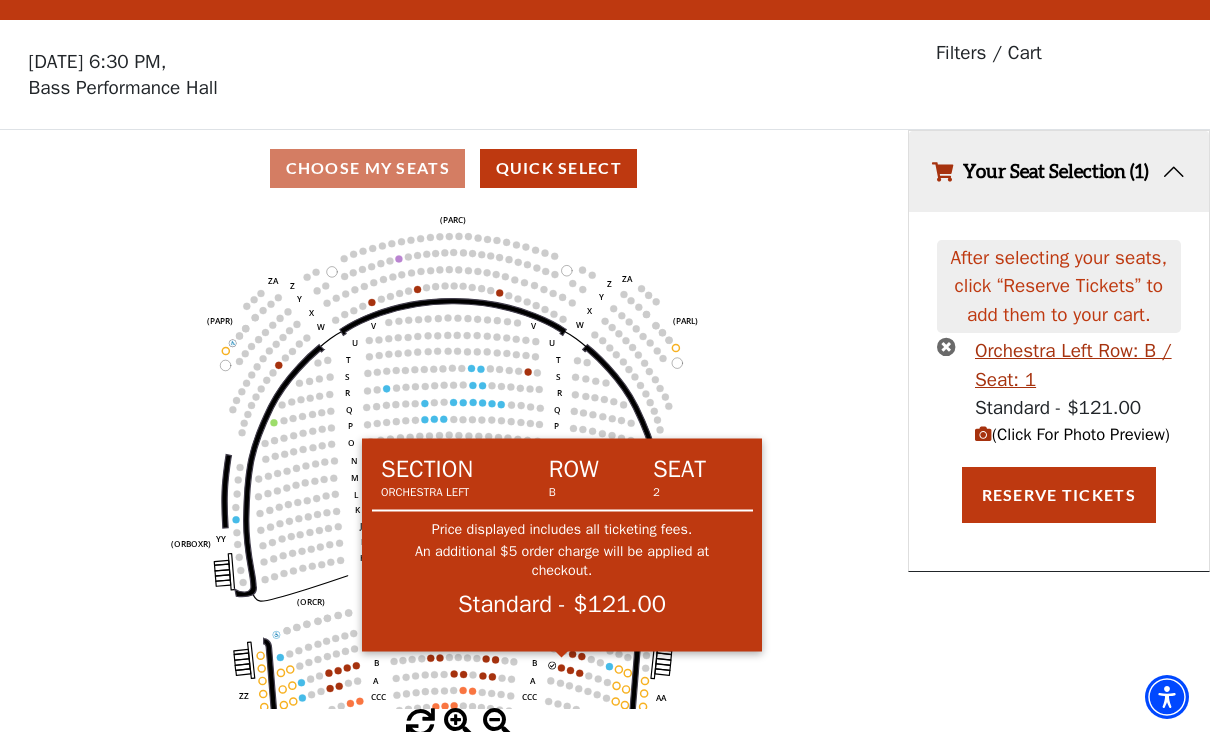 click 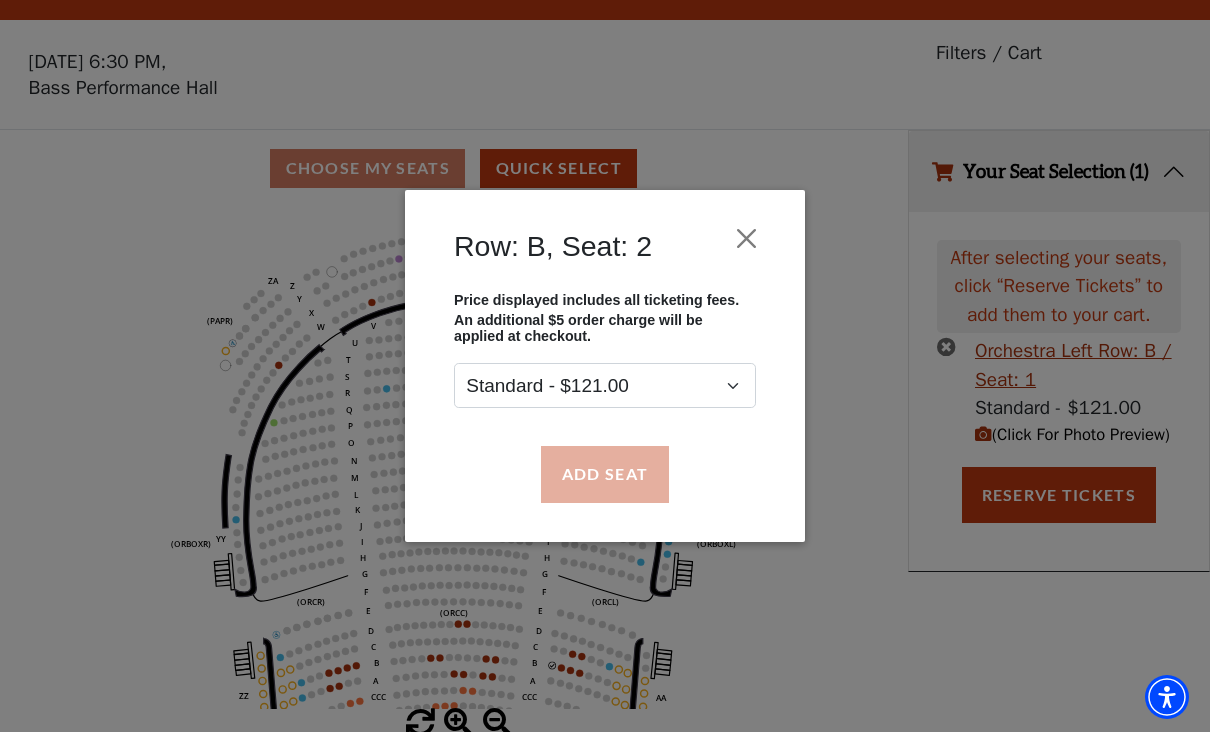 click on "Add Seat" at bounding box center [605, 474] 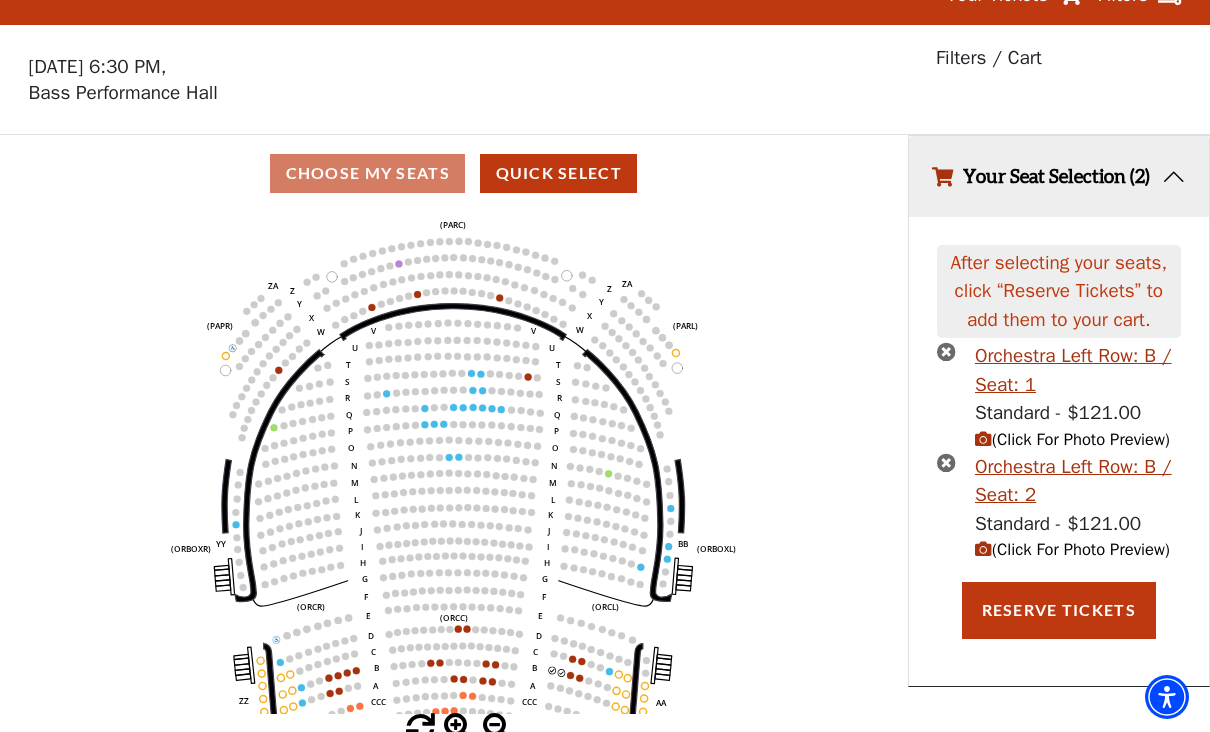 scroll, scrollTop: 44, scrollLeft: 0, axis: vertical 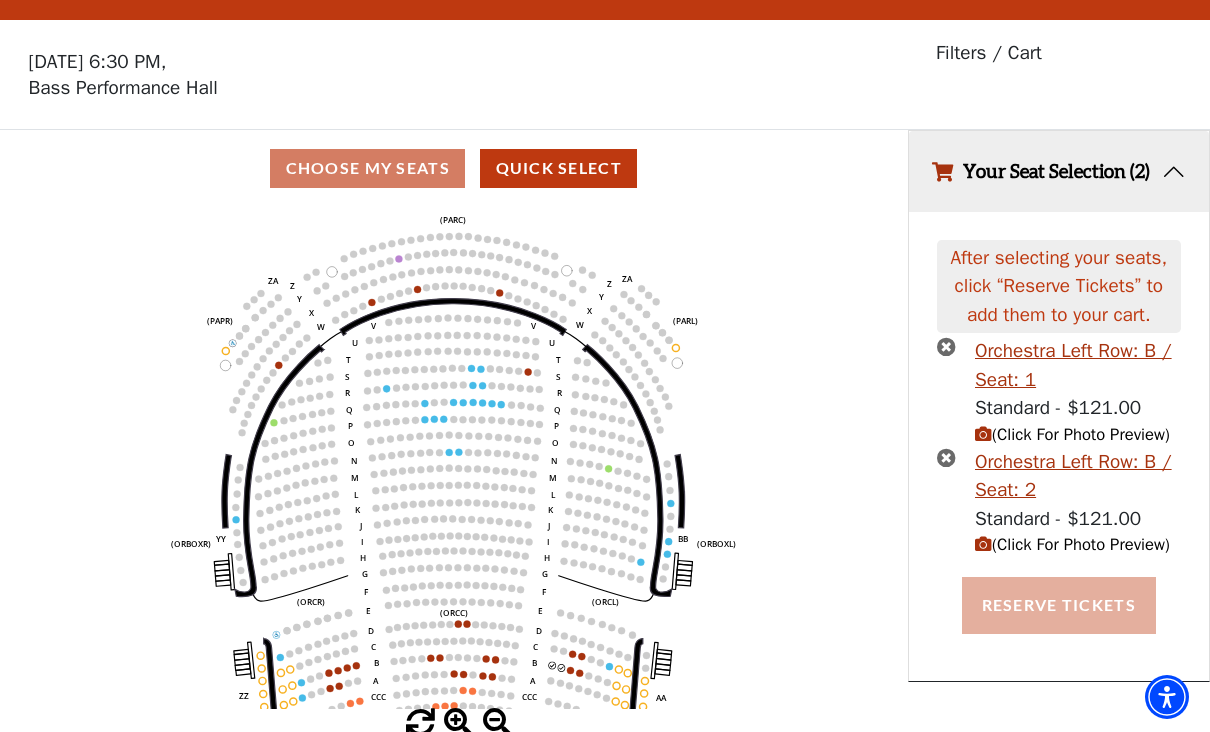 click on "Reserve Tickets" at bounding box center [1059, 605] 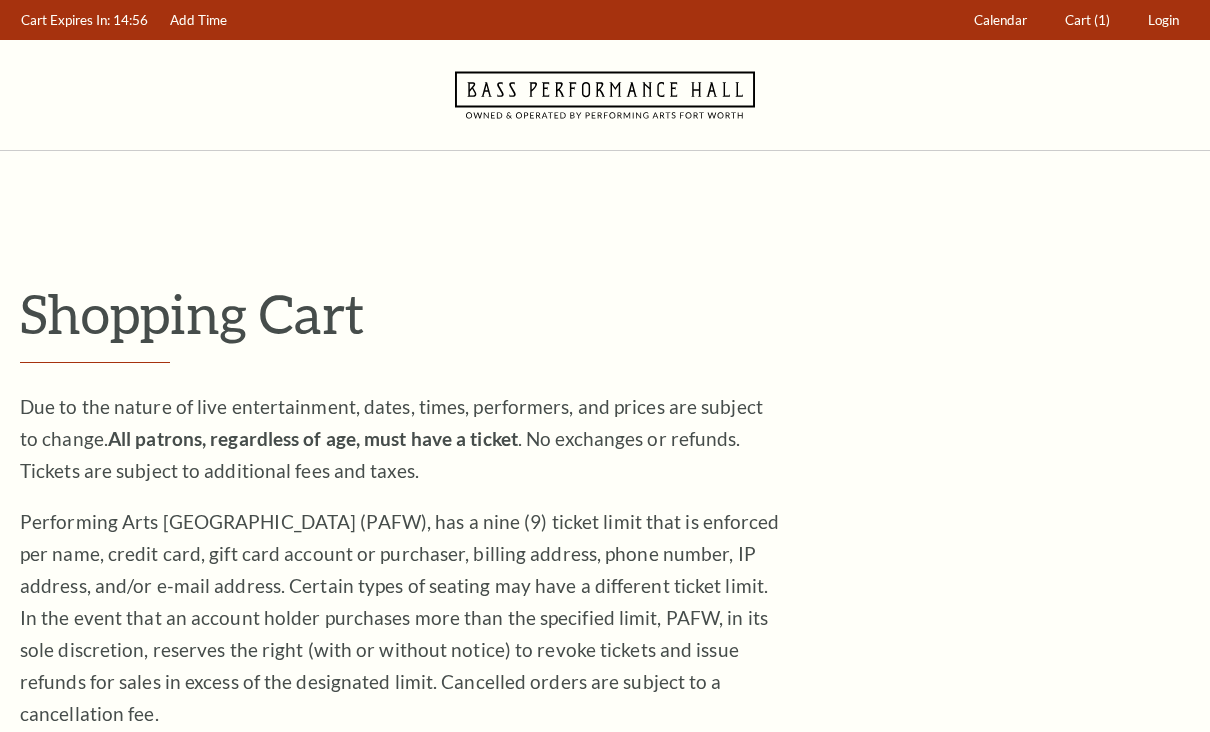 scroll, scrollTop: 0, scrollLeft: 0, axis: both 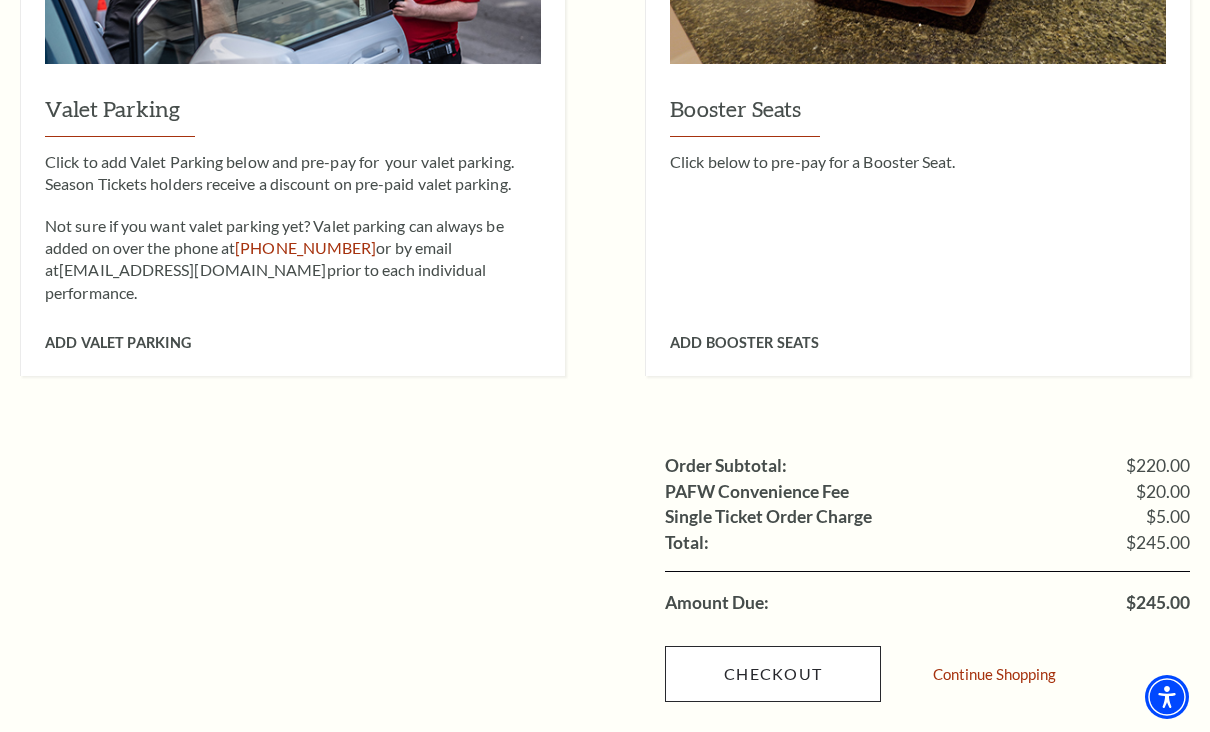 click on "Checkout" at bounding box center [773, 674] 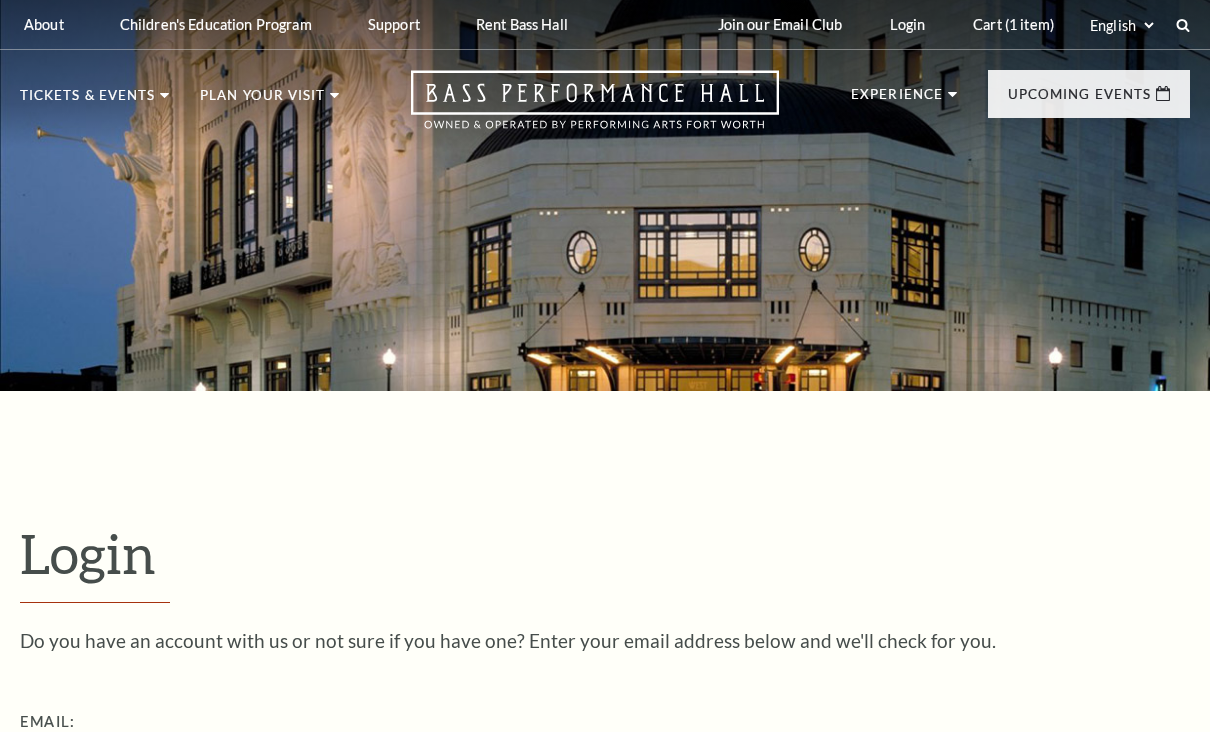 scroll, scrollTop: 0, scrollLeft: 0, axis: both 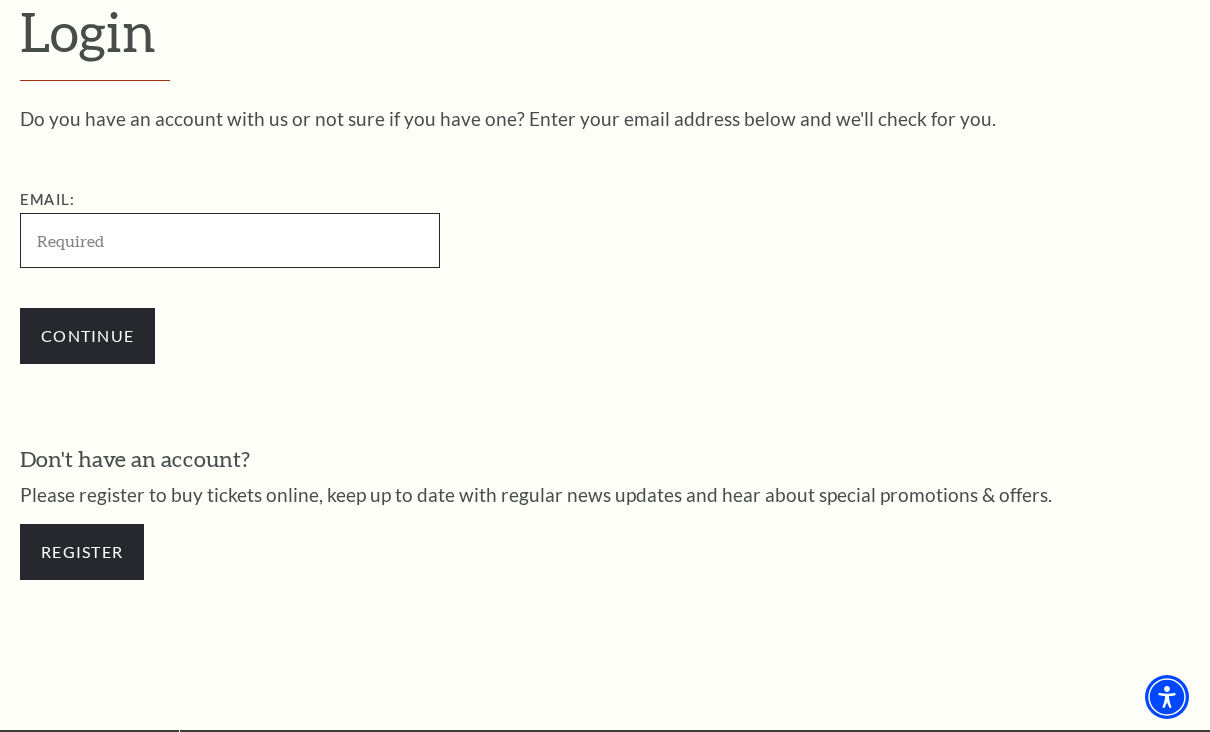 type on "mwl12@icloud.com" 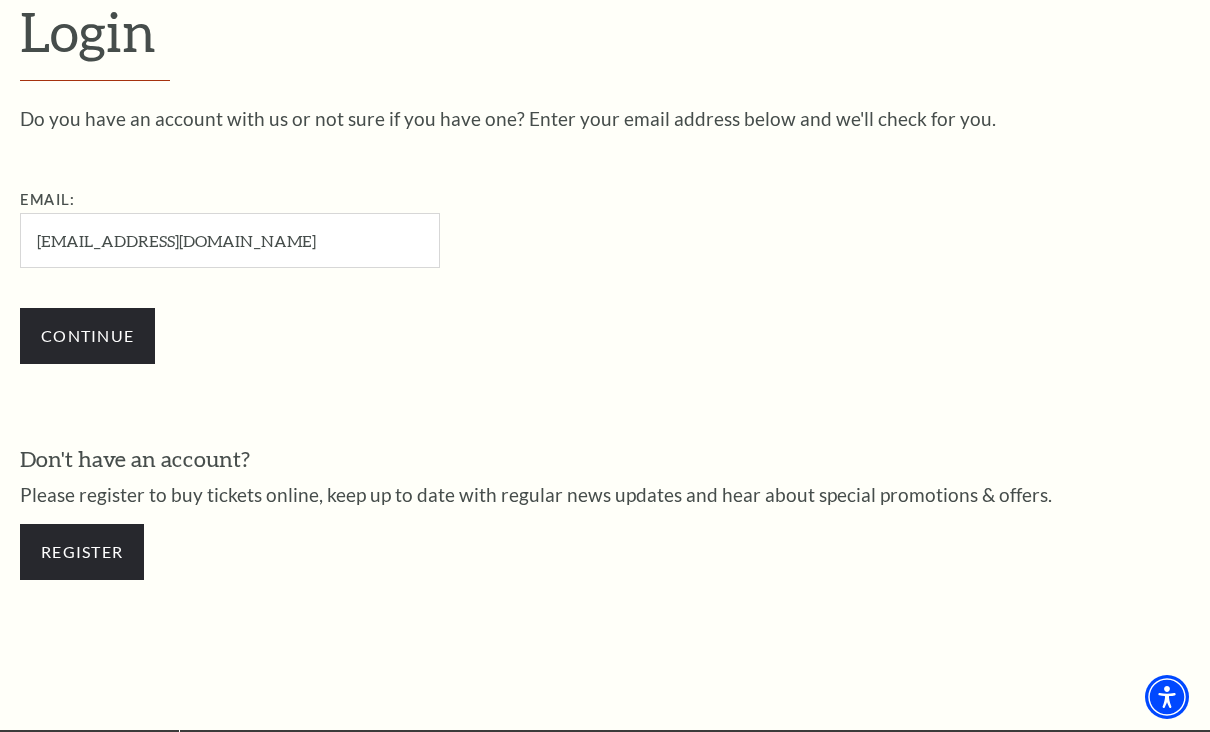 click on "Continue" at bounding box center [87, 336] 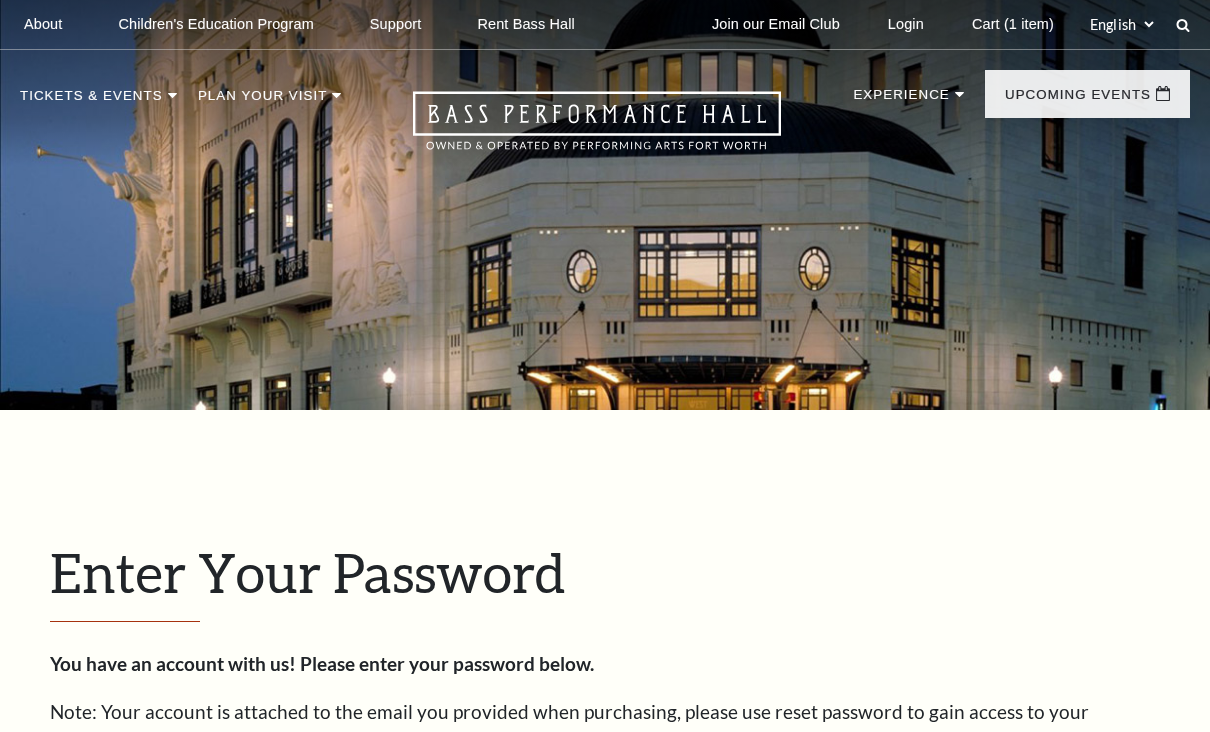 scroll, scrollTop: 164, scrollLeft: 0, axis: vertical 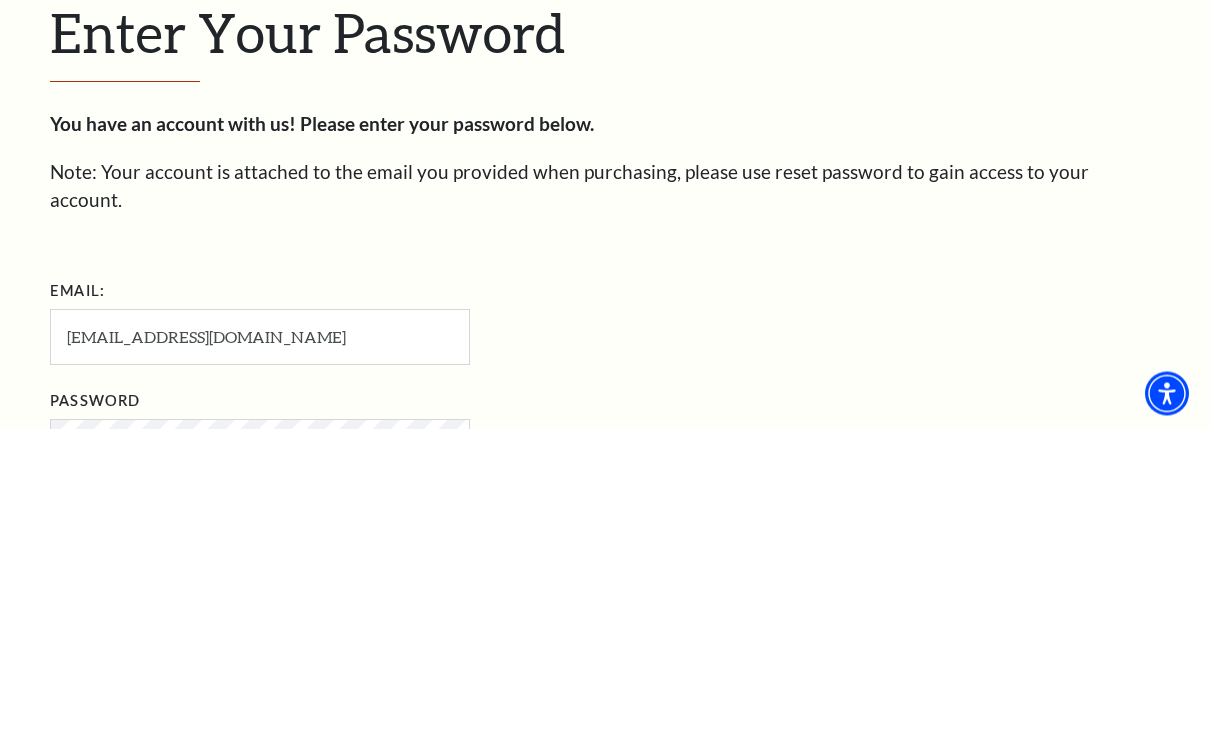click on "Login" at bounding box center (98, 906) 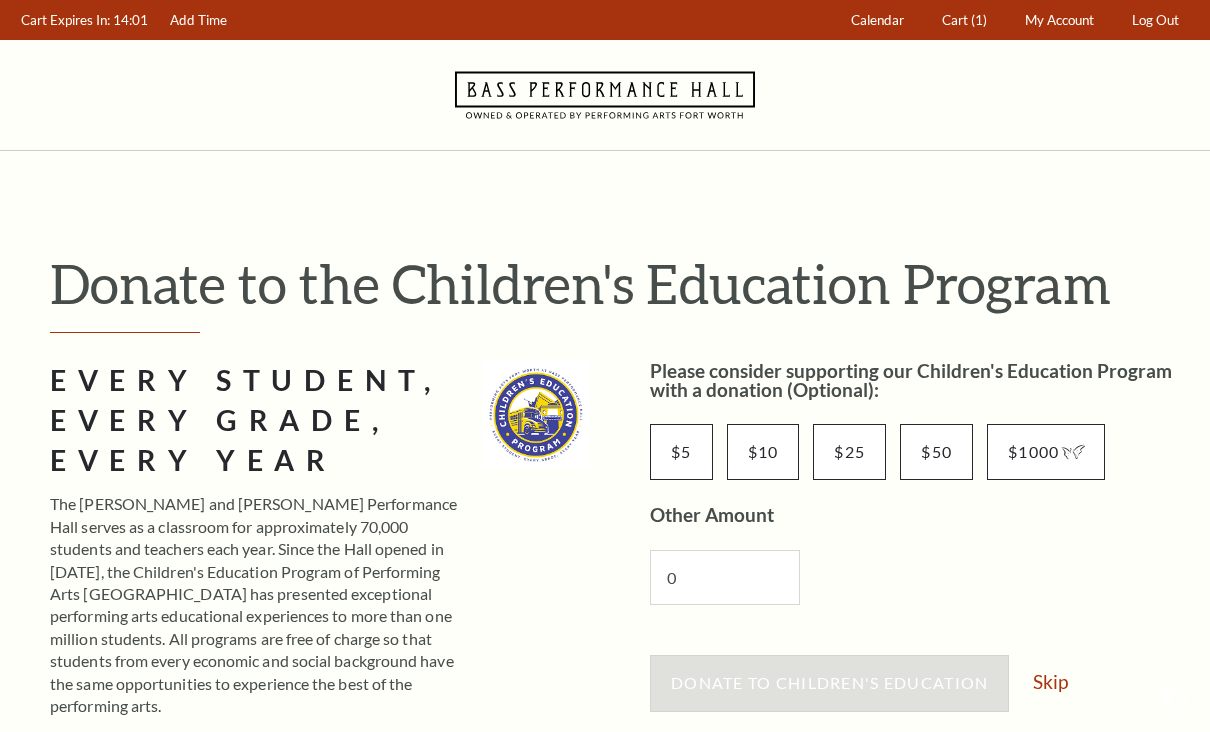 scroll, scrollTop: 0, scrollLeft: 0, axis: both 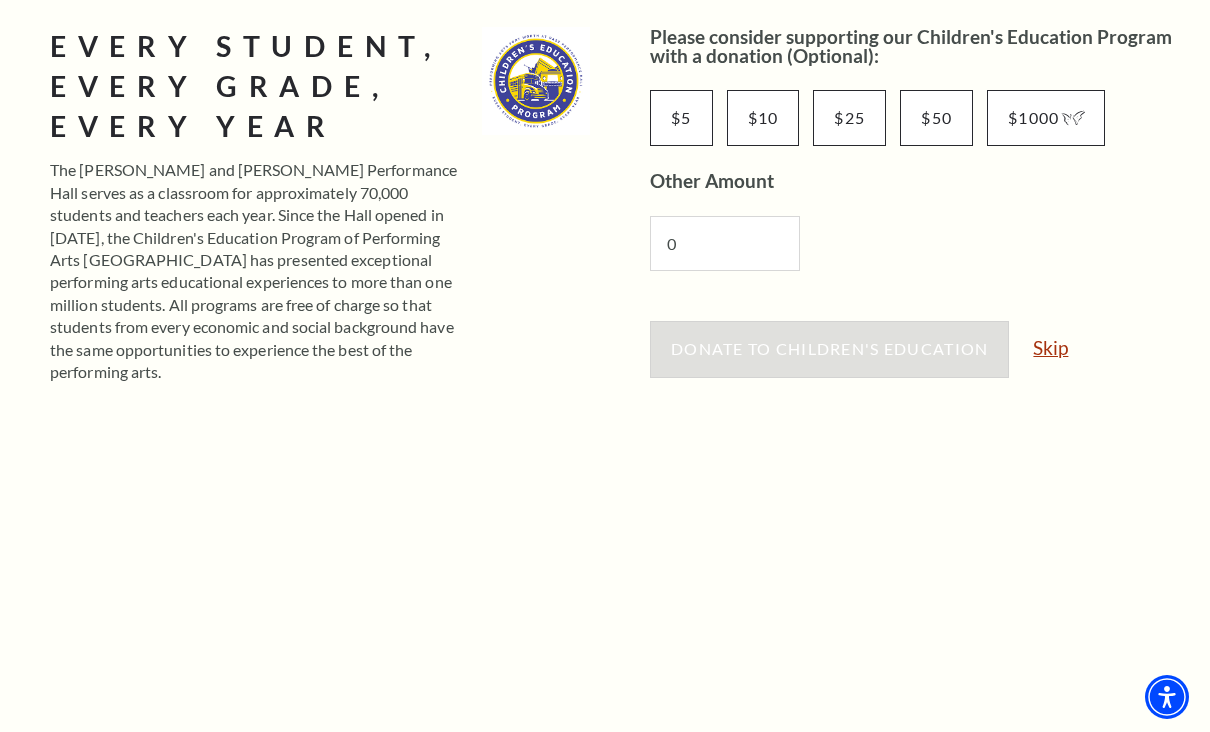 click on "Skip" at bounding box center (1050, 347) 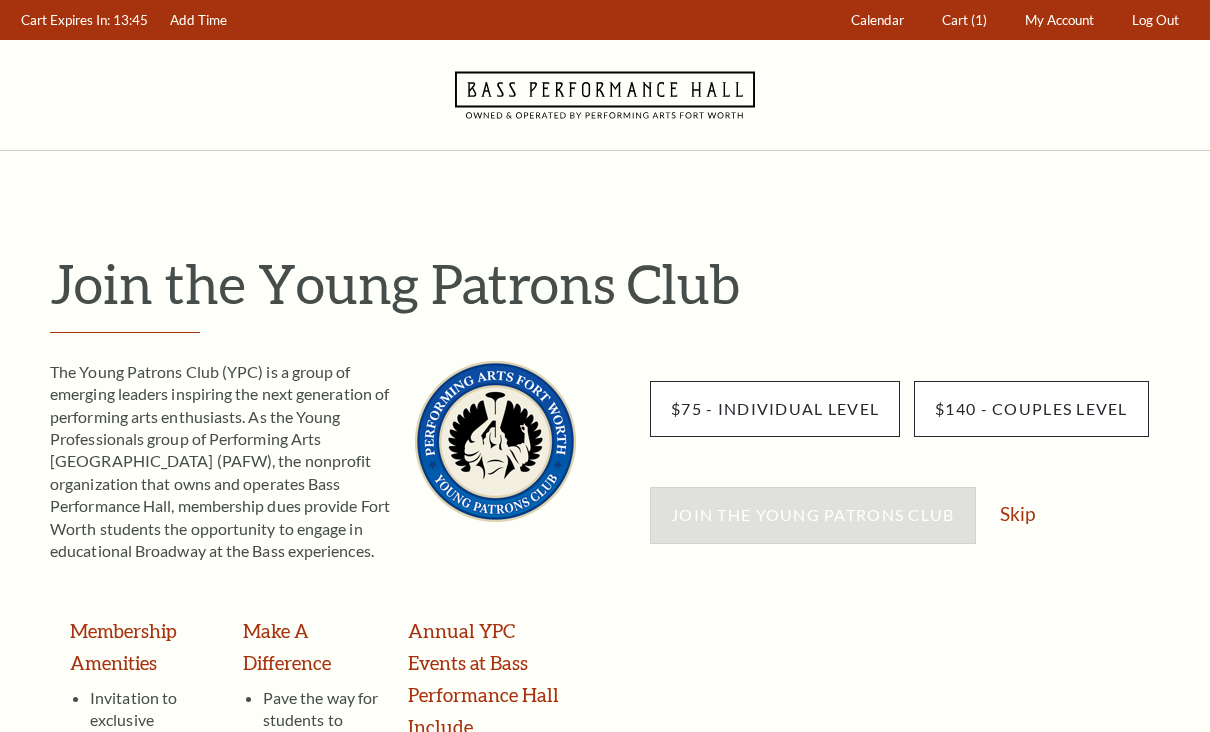 scroll, scrollTop: 0, scrollLeft: 0, axis: both 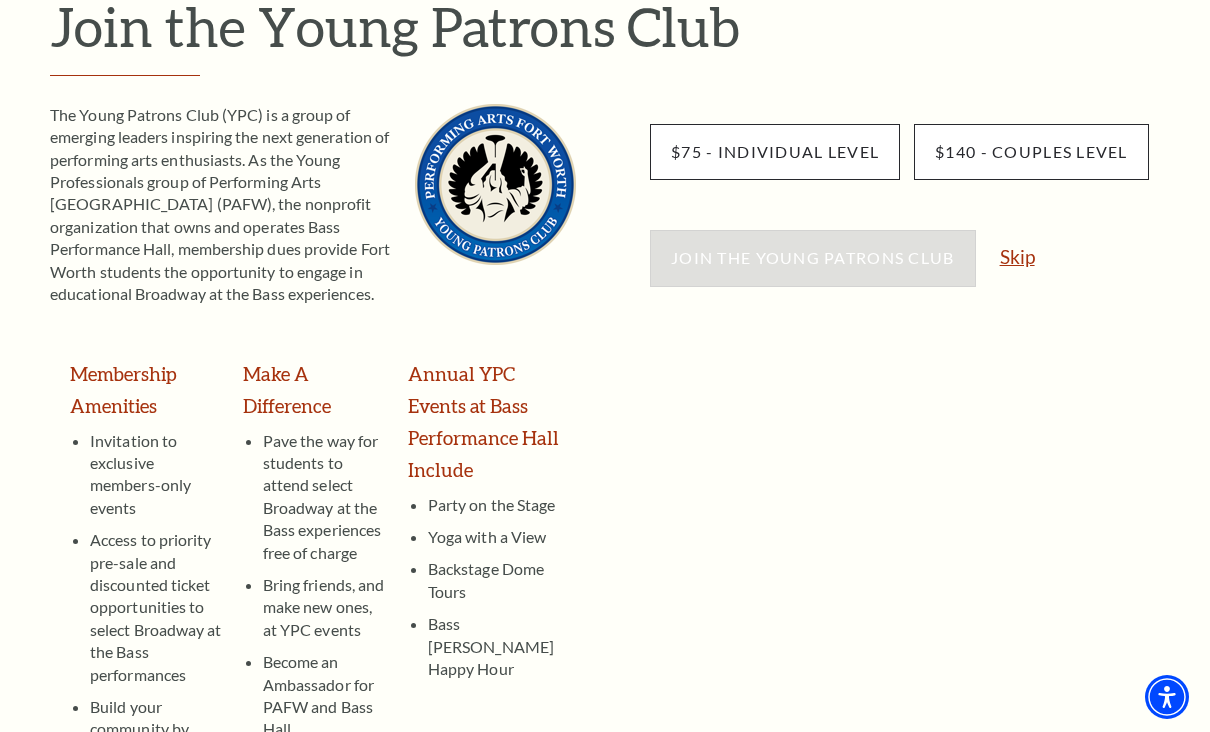 click on "Skip" at bounding box center (1017, 256) 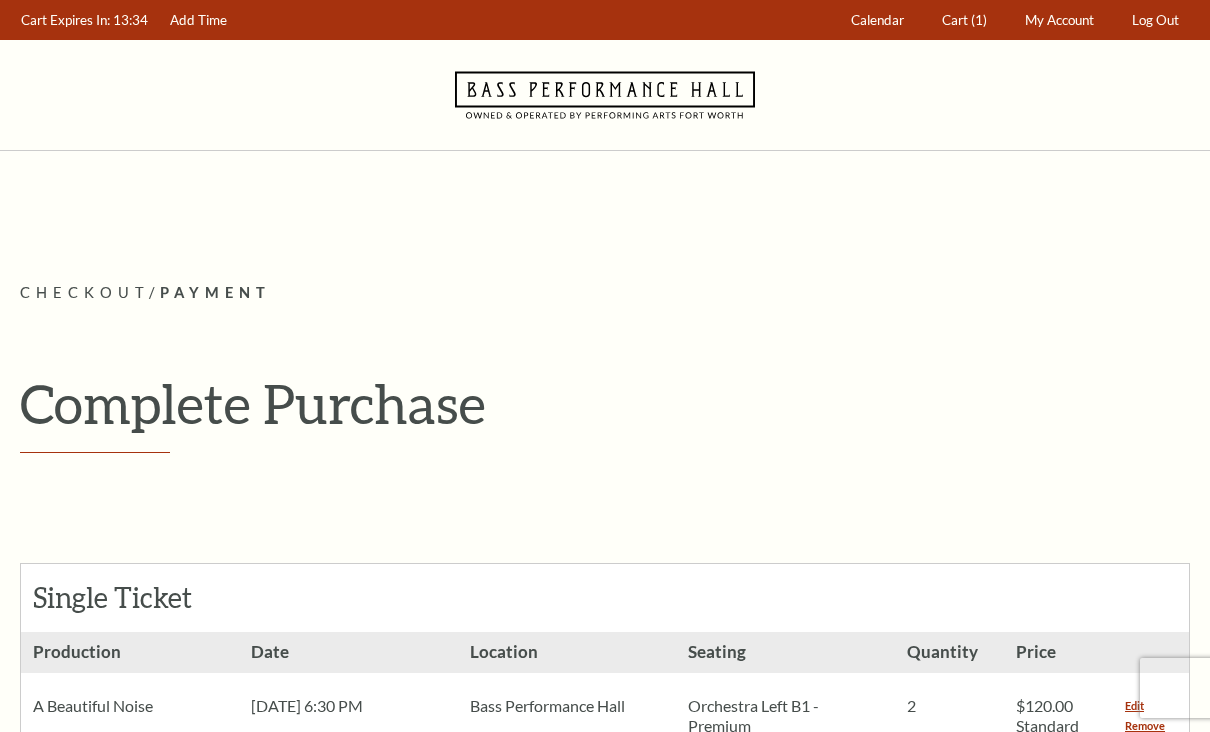 scroll, scrollTop: 0, scrollLeft: 0, axis: both 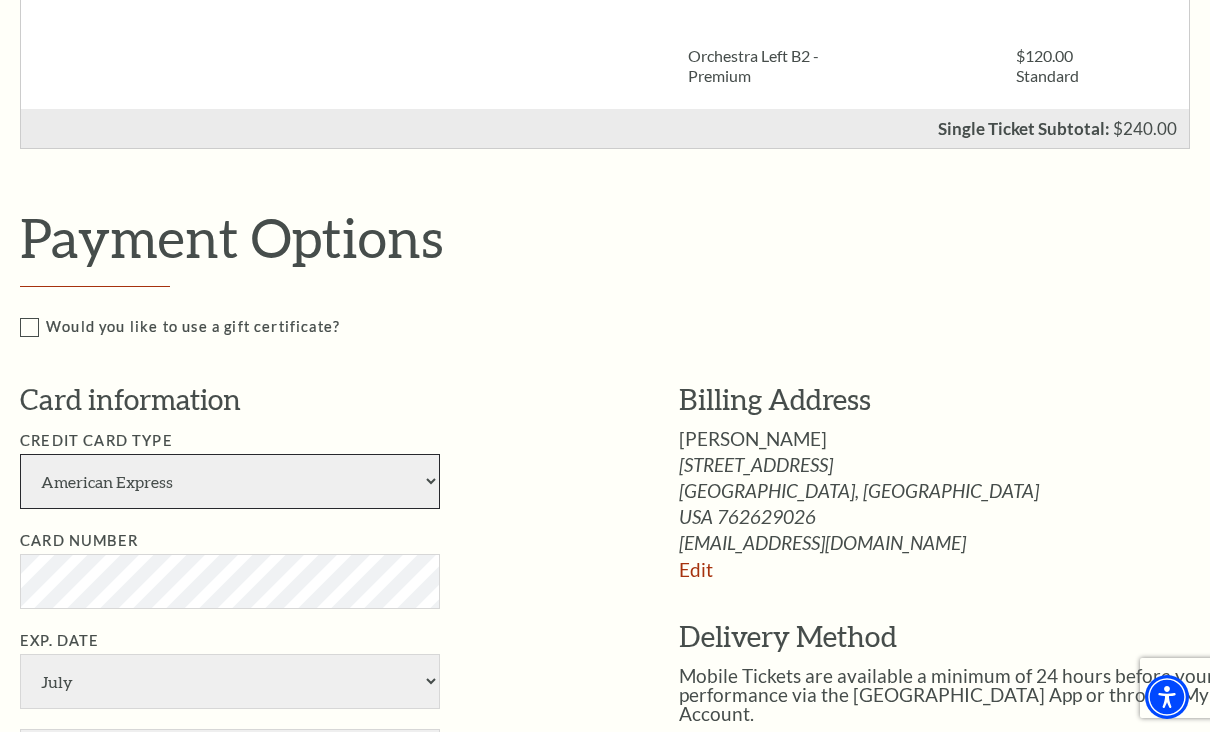 click on "American Express
Visa
Master Card
Discover" at bounding box center [230, 481] 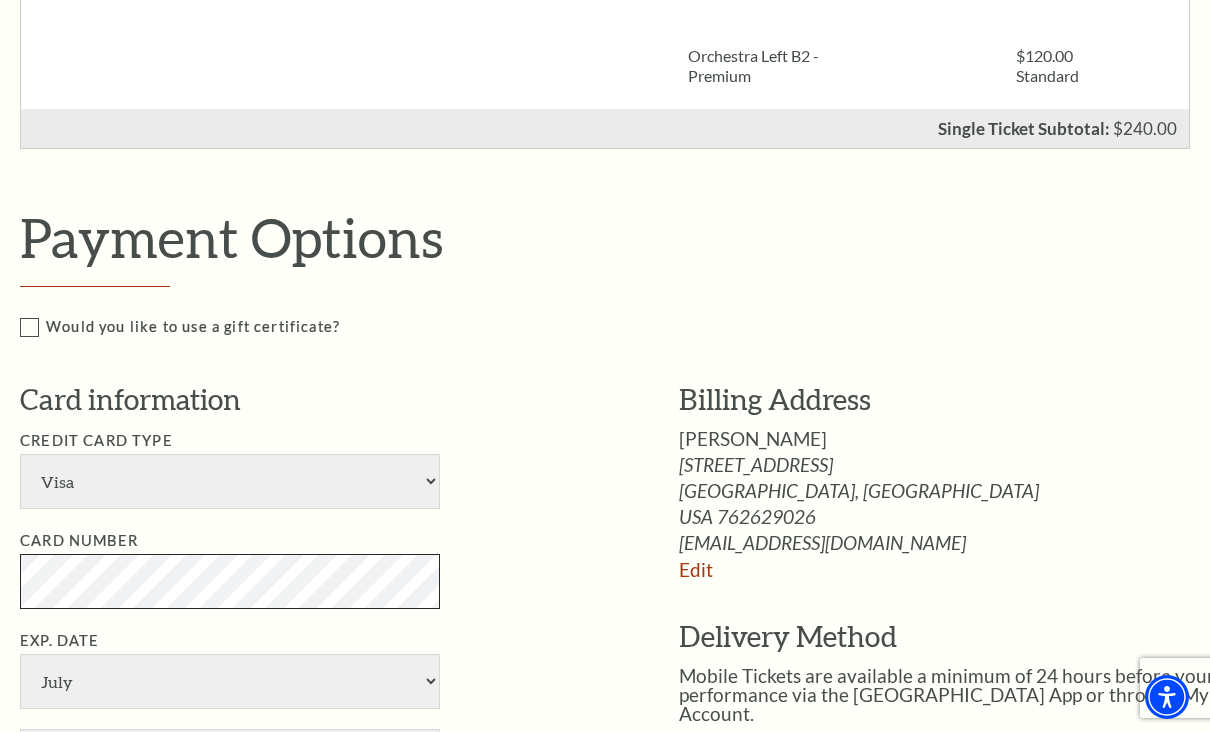scroll, scrollTop: 735, scrollLeft: 0, axis: vertical 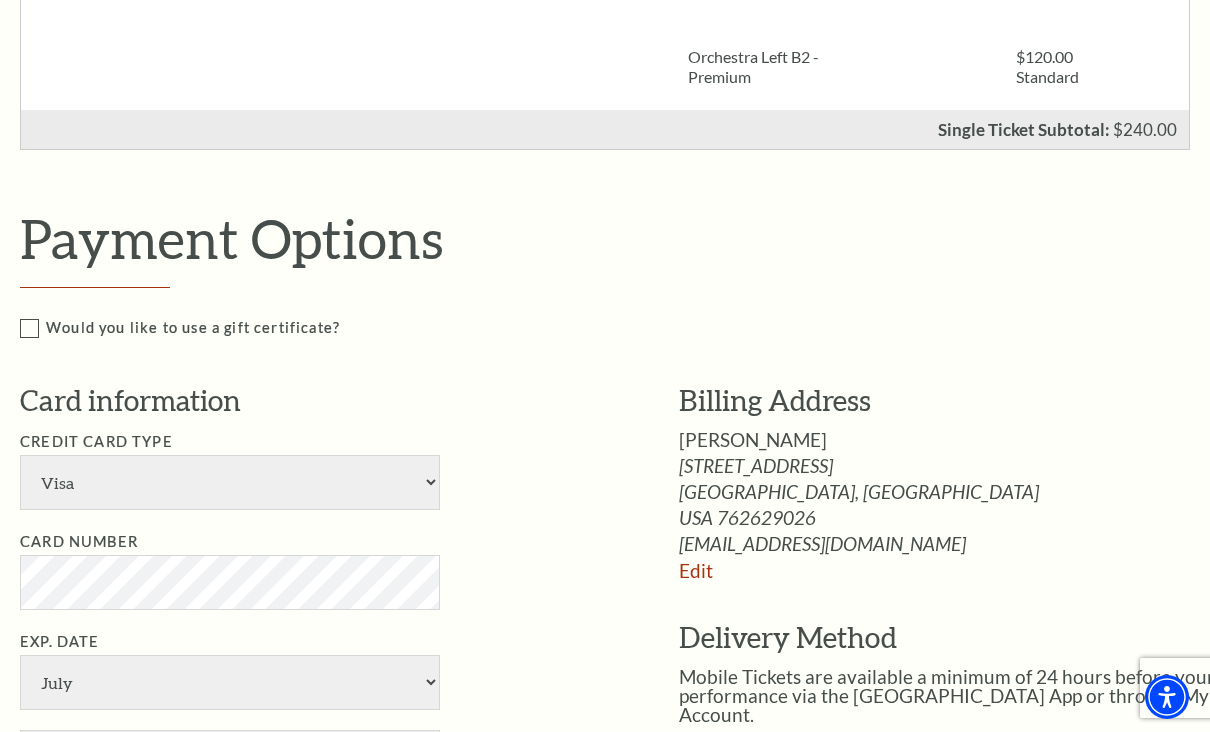 select on "2030" 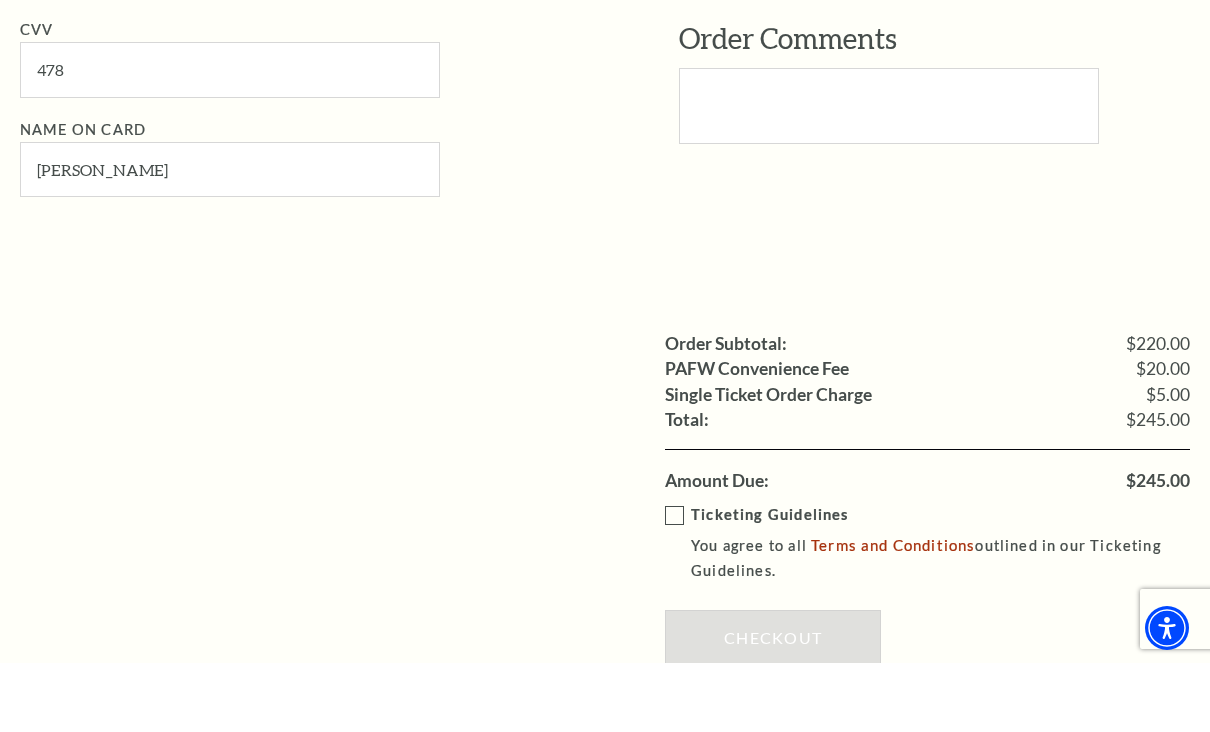 scroll, scrollTop: 1505, scrollLeft: 0, axis: vertical 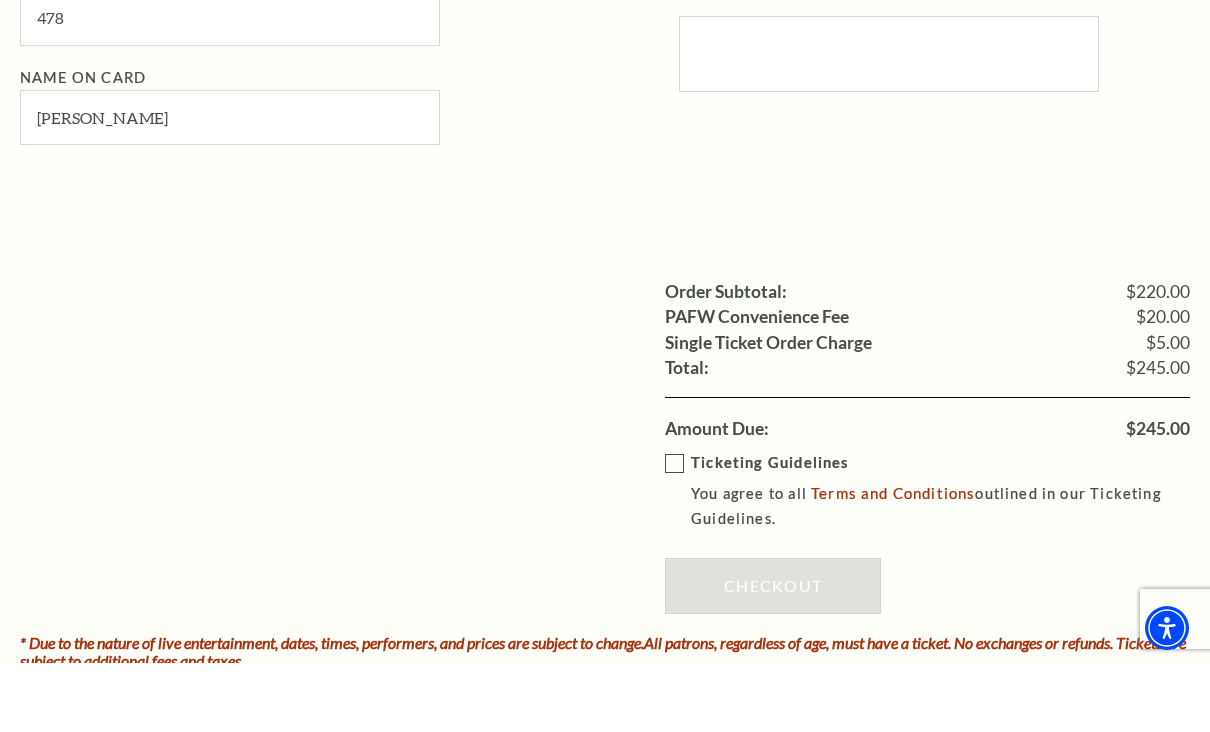 click on "Ticketing Guidelines
You agree to all   Terms and Conditions  outlined in our Ticketing Guidelines." at bounding box center (942, 560) 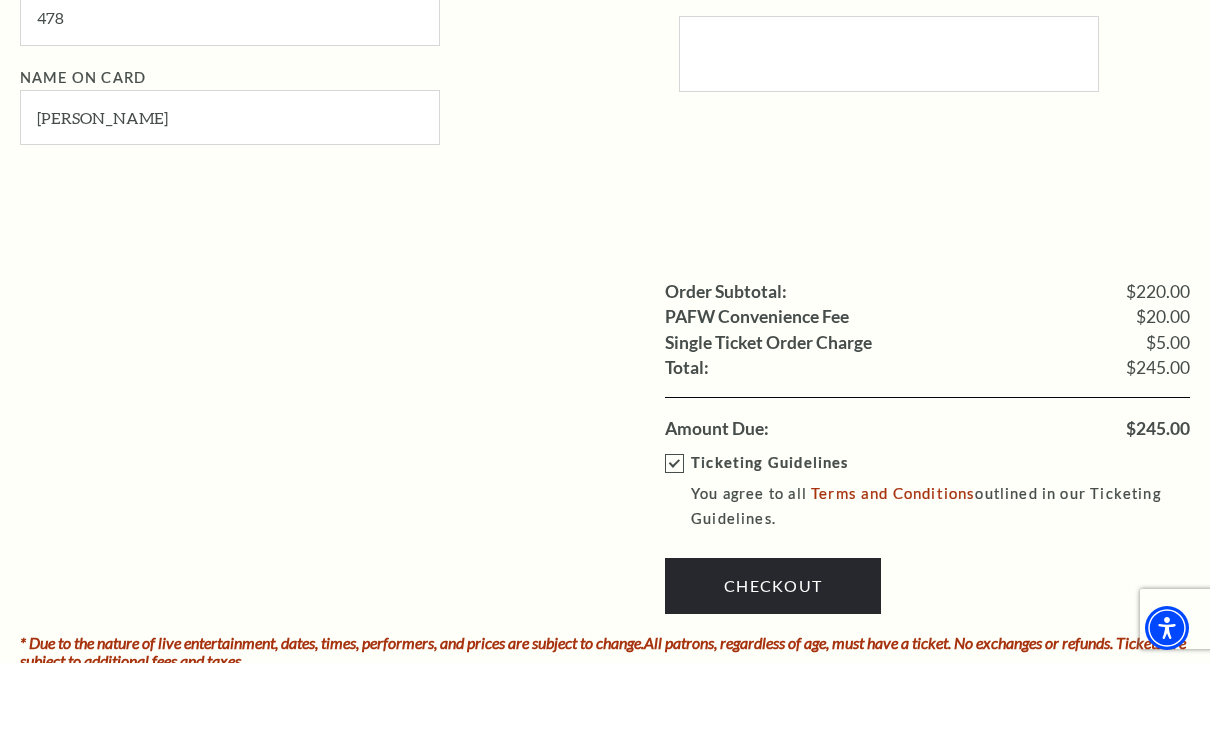 scroll, scrollTop: 1574, scrollLeft: 0, axis: vertical 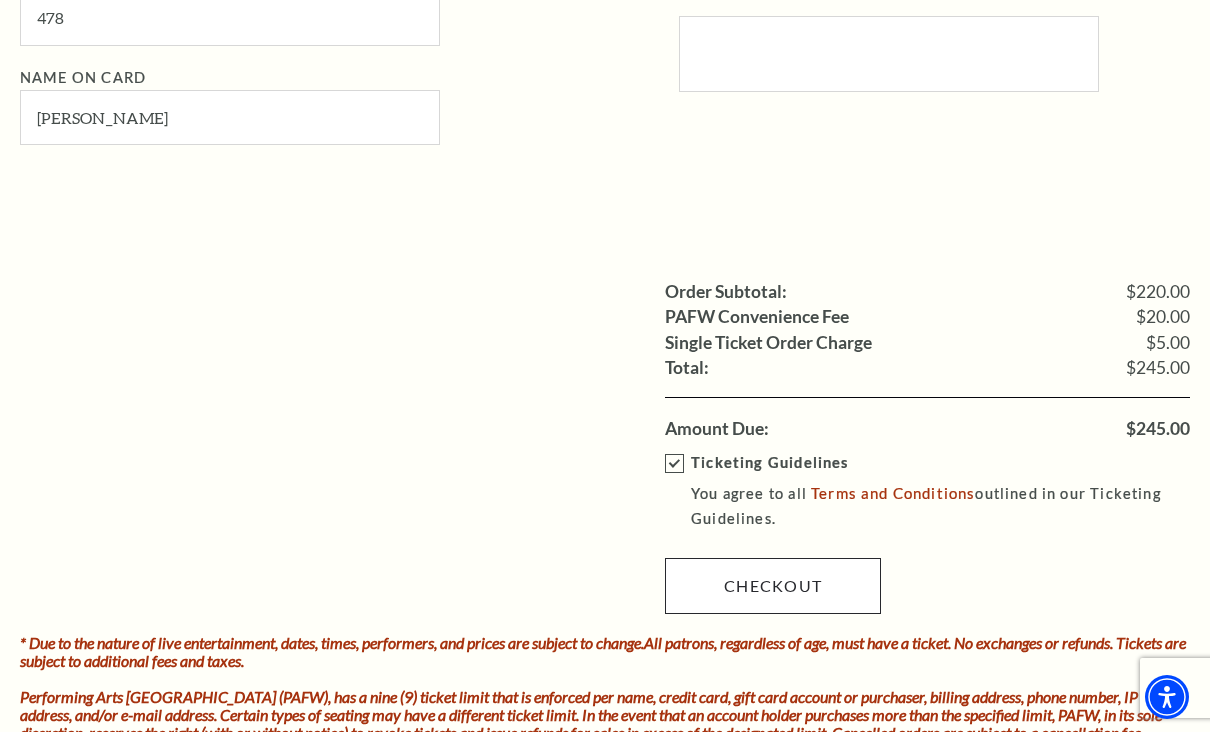 click on "Checkout" at bounding box center [773, 586] 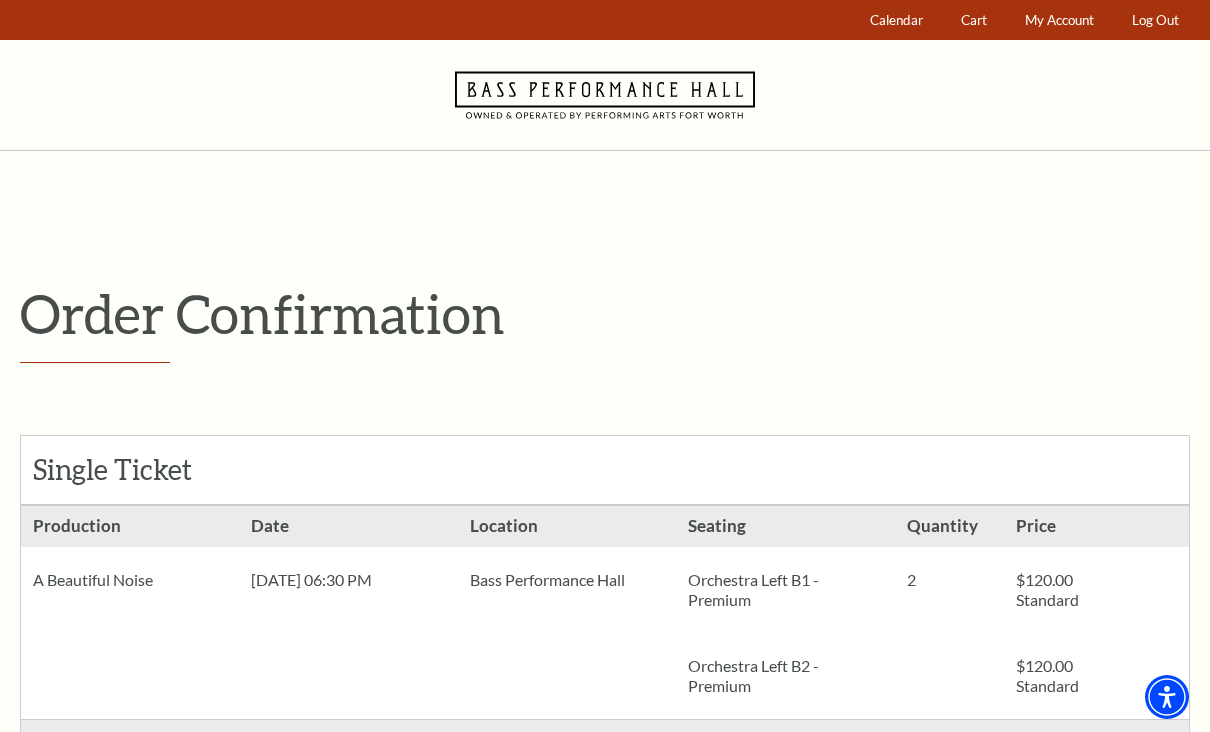 scroll, scrollTop: 0, scrollLeft: 0, axis: both 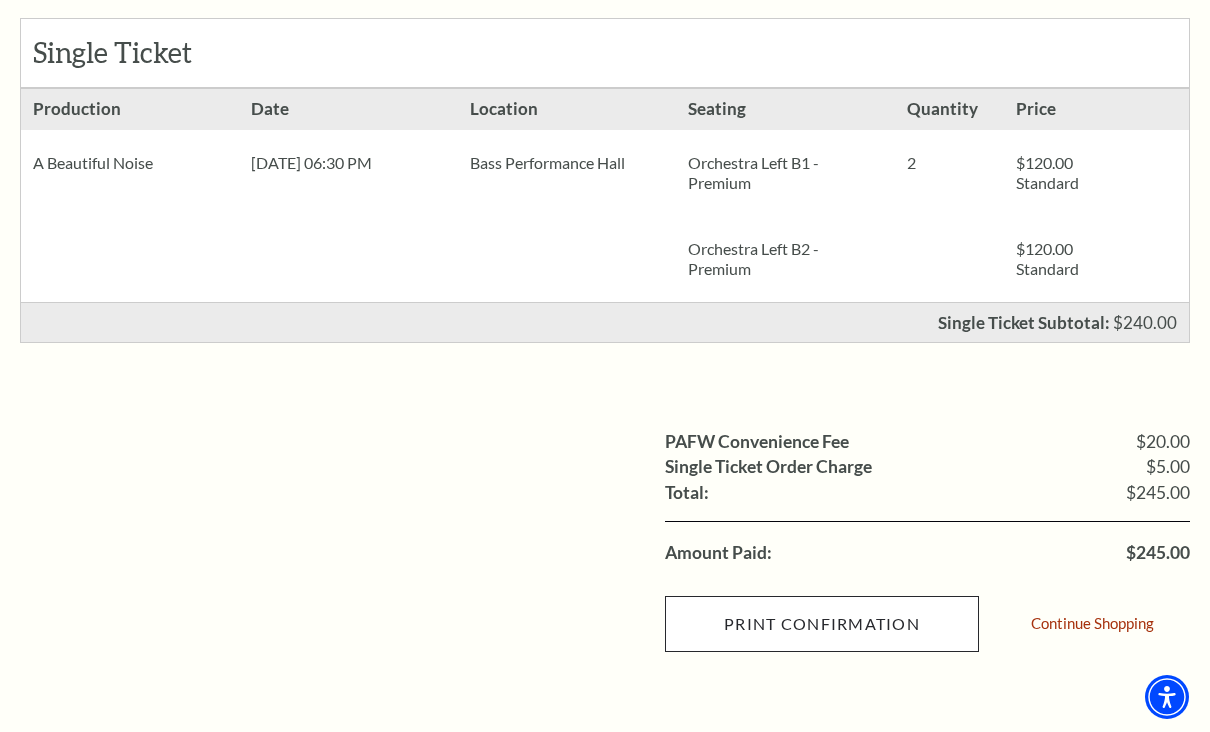 click on "Print Confirmation" at bounding box center (822, 624) 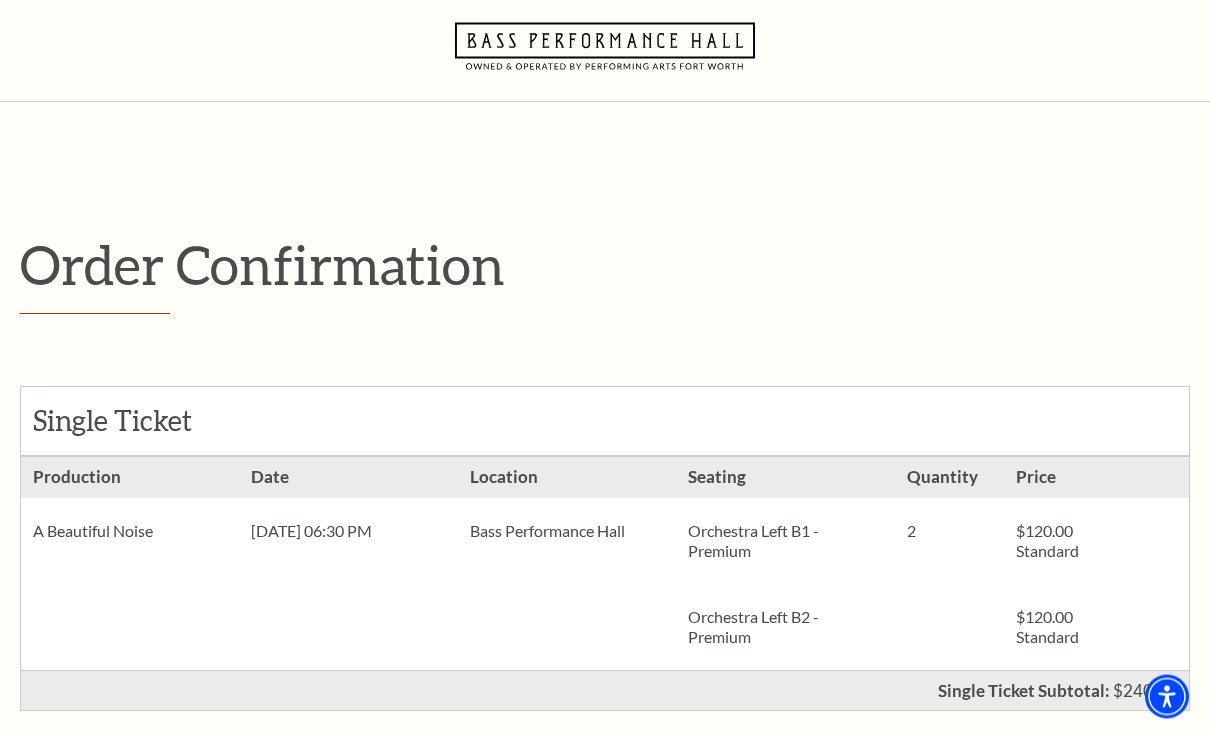 scroll, scrollTop: 0, scrollLeft: 0, axis: both 